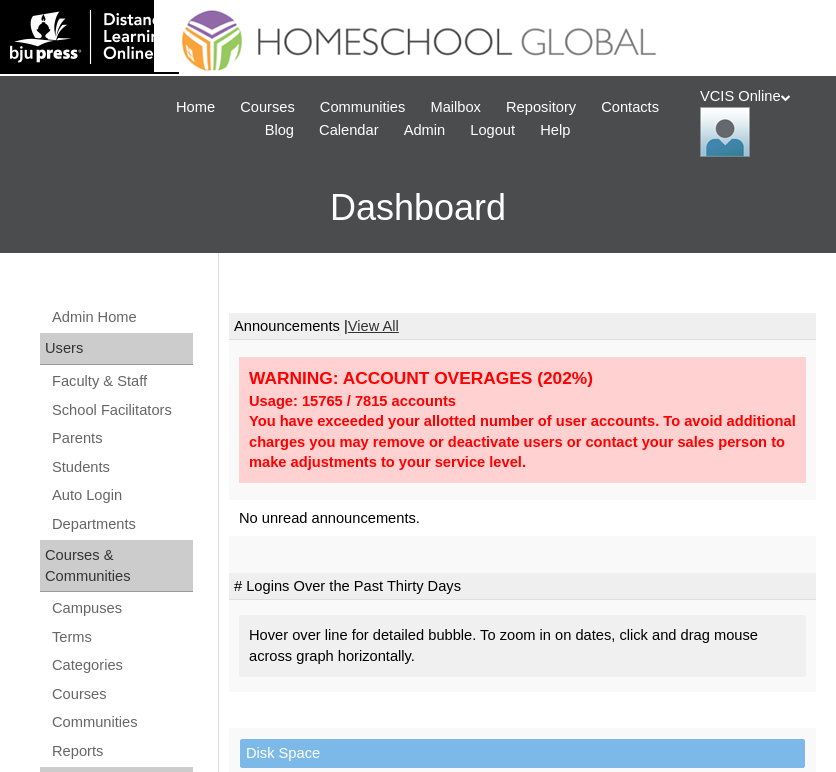 scroll, scrollTop: 0, scrollLeft: 0, axis: both 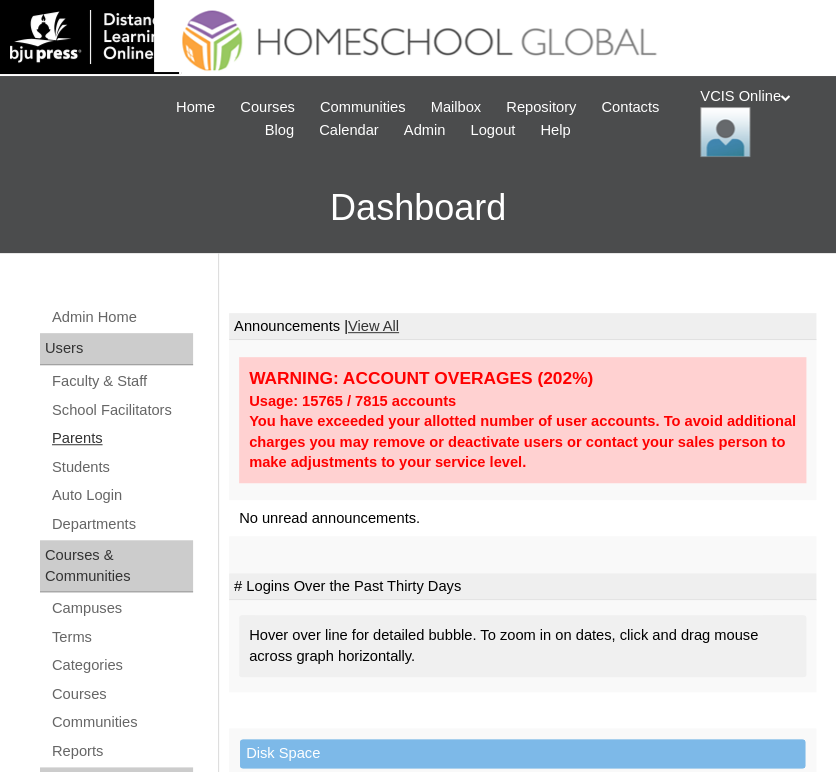 click on "Parents" at bounding box center [121, 438] 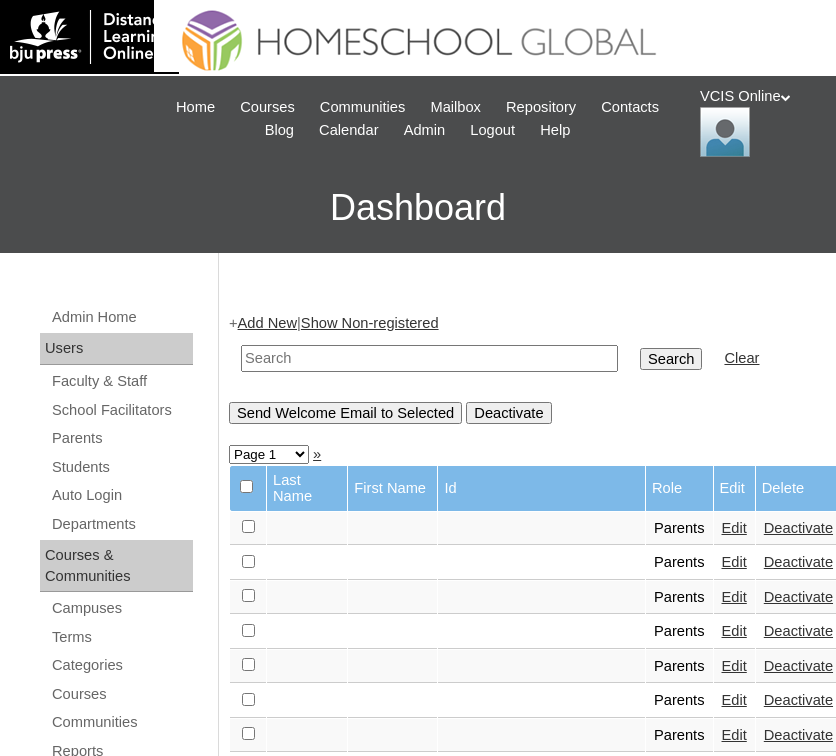 scroll, scrollTop: 0, scrollLeft: 0, axis: both 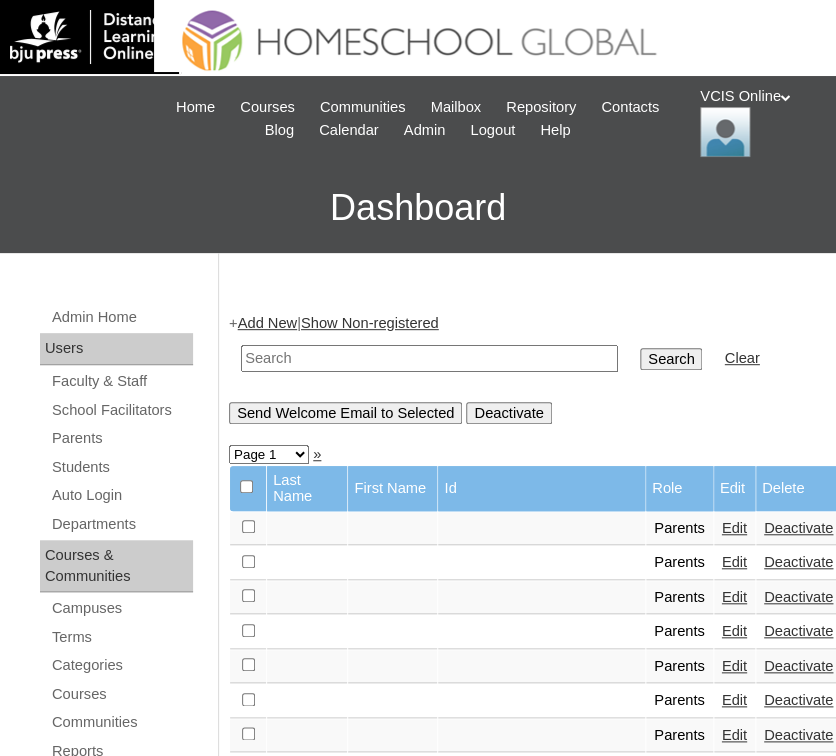 click on "Add New" at bounding box center [267, 323] 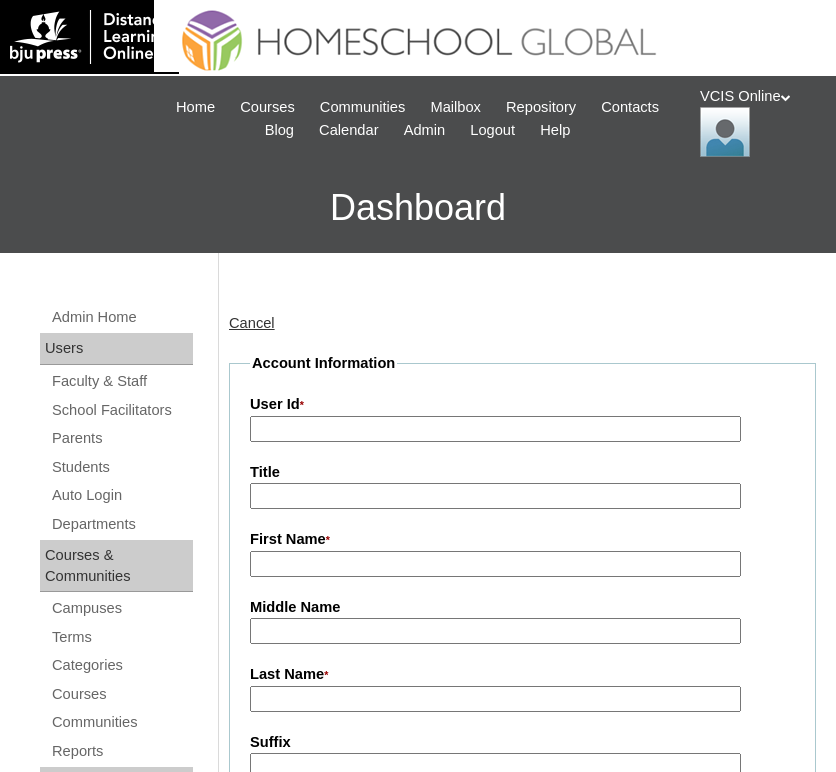 scroll, scrollTop: 0, scrollLeft: 0, axis: both 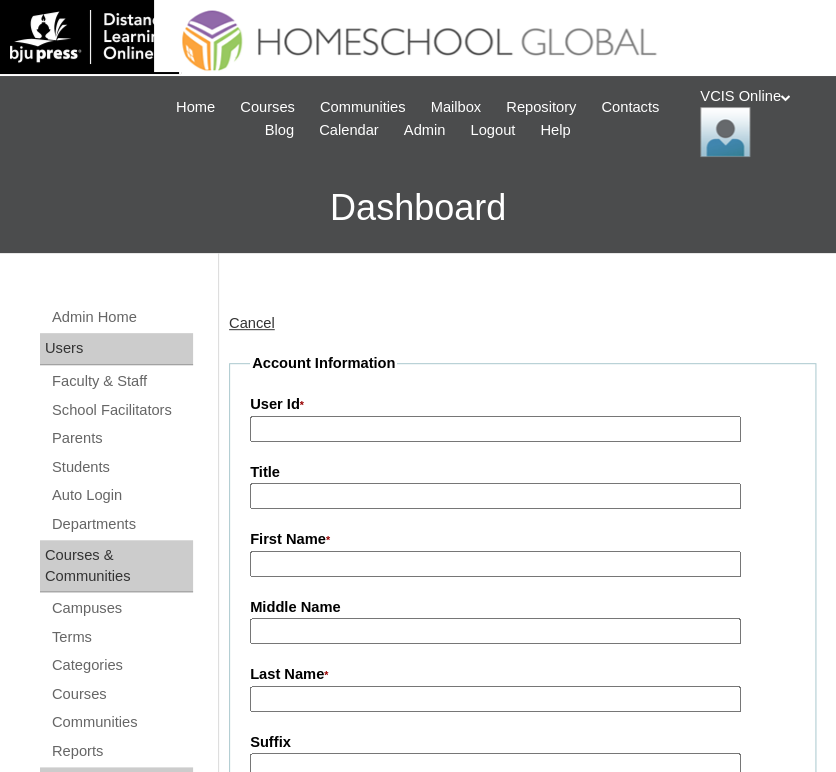 click on "Cancel" at bounding box center (252, 323) 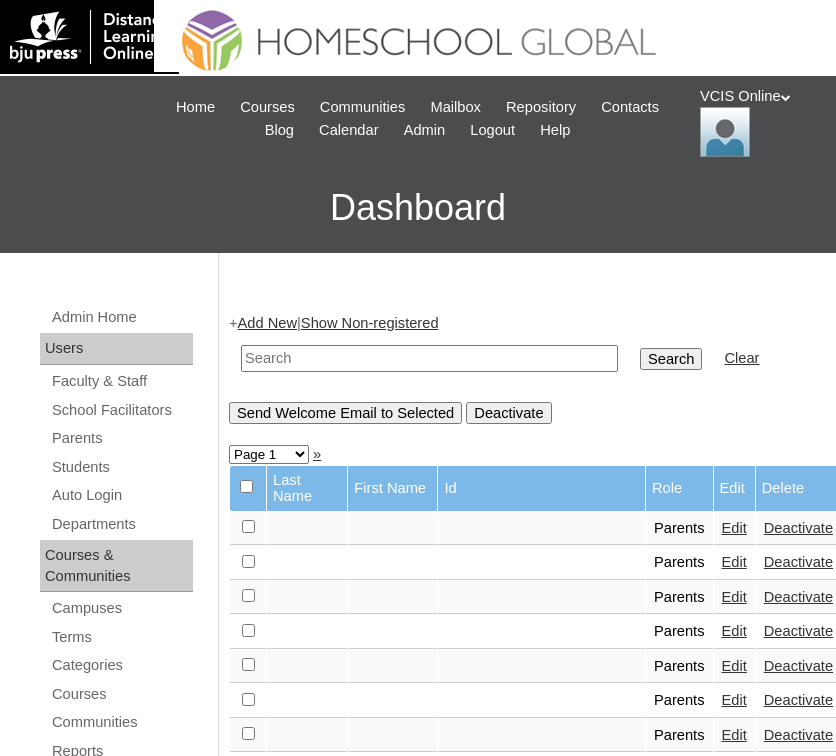 scroll, scrollTop: 0, scrollLeft: 0, axis: both 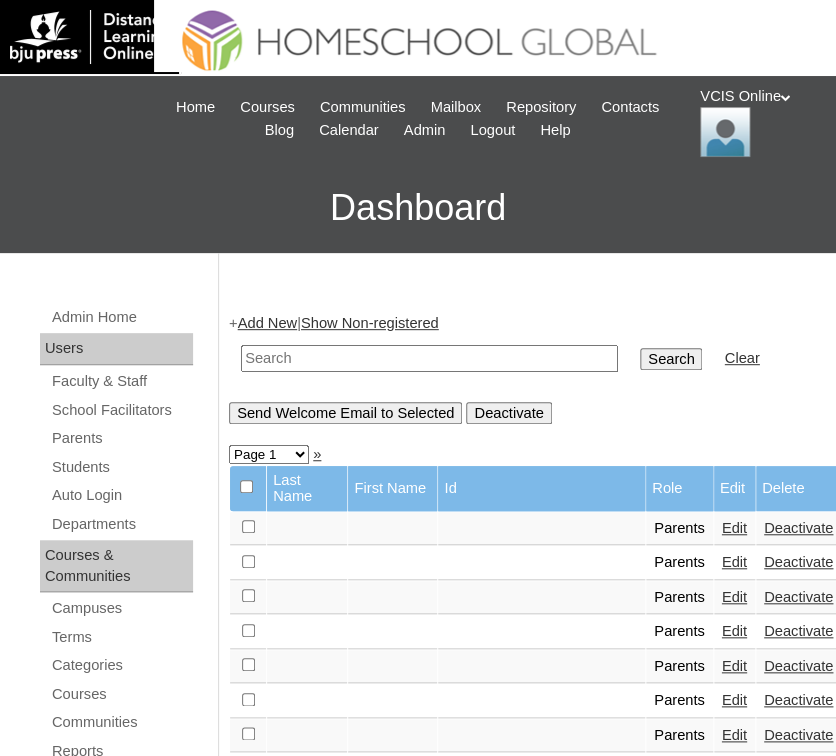 click at bounding box center [429, 358] 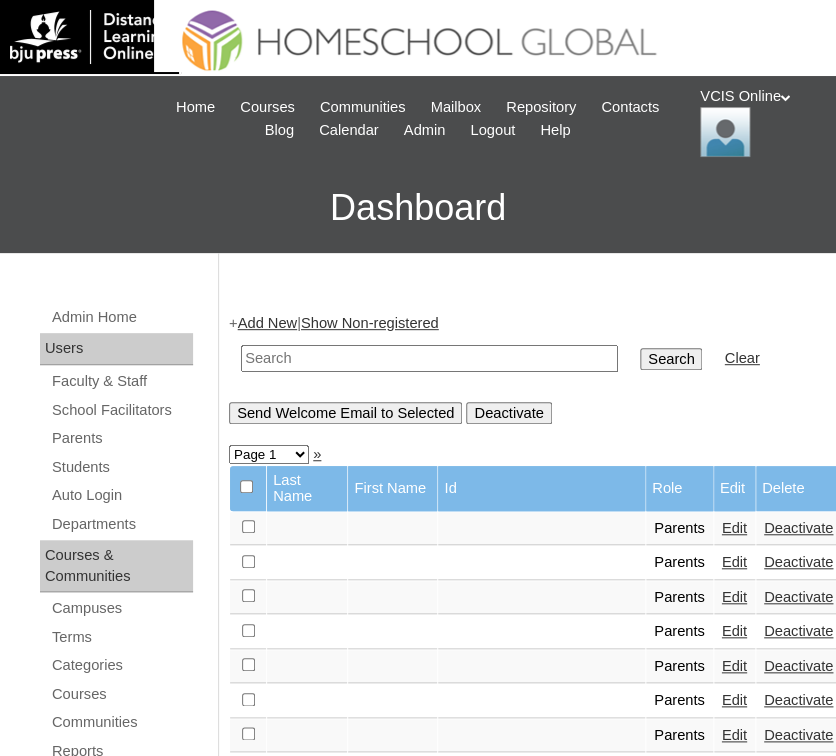 click at bounding box center [429, 358] 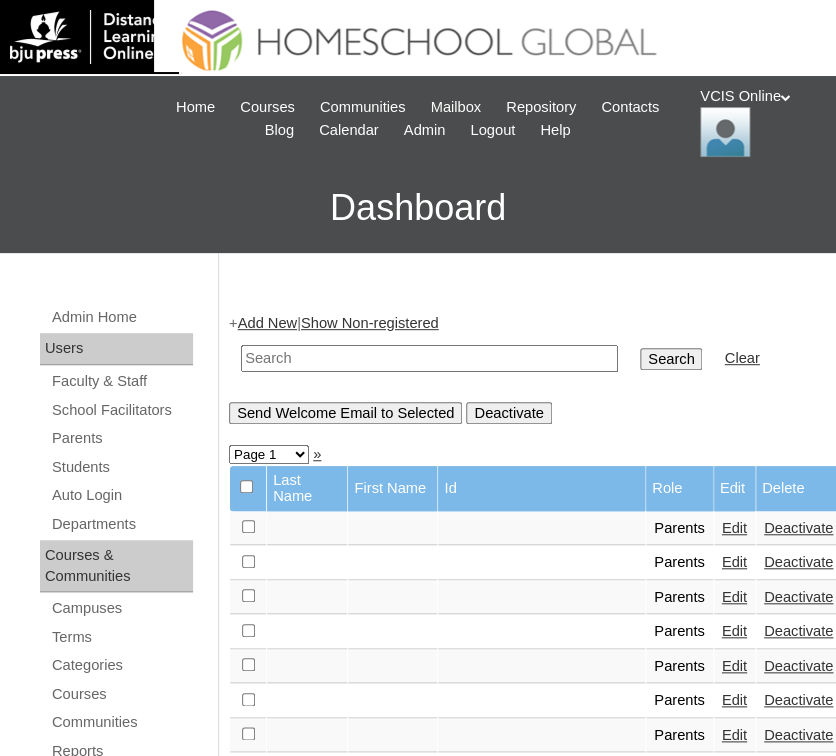 paste on "VCIS009-5B-PA2025" 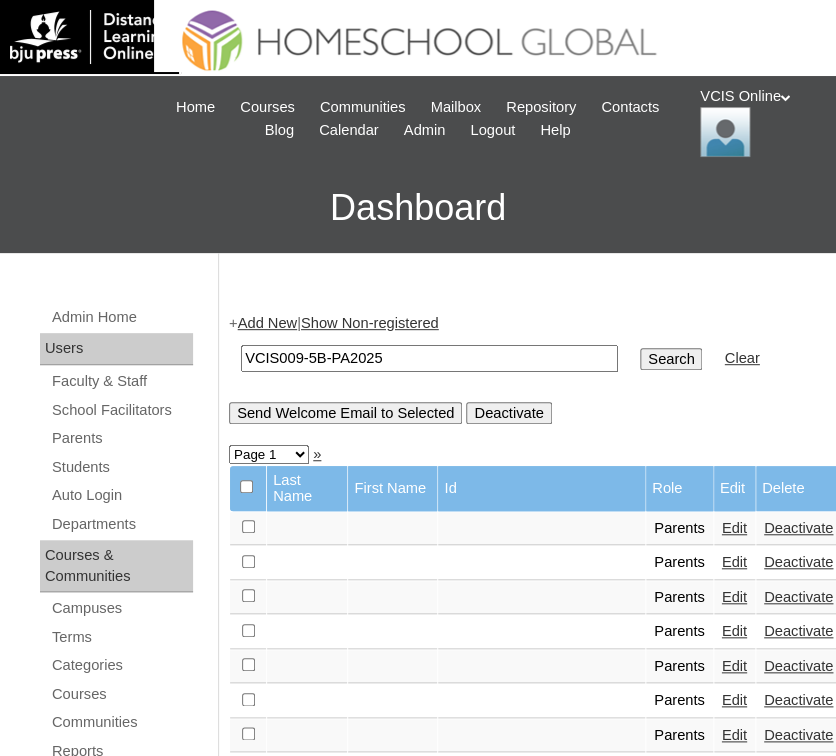 type on "VCIS009-5B-PA2025" 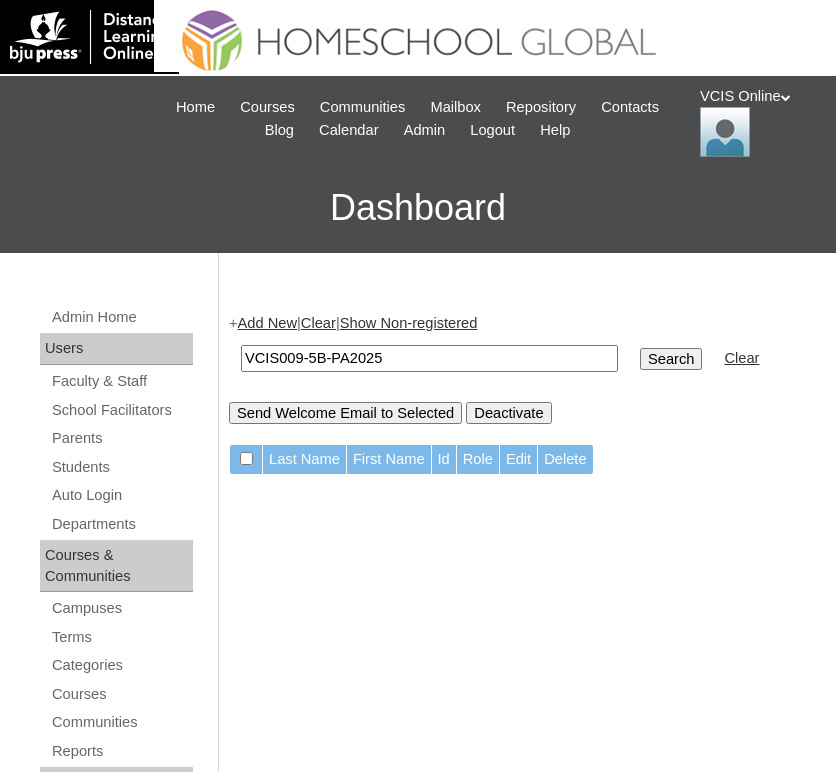 scroll, scrollTop: 0, scrollLeft: 0, axis: both 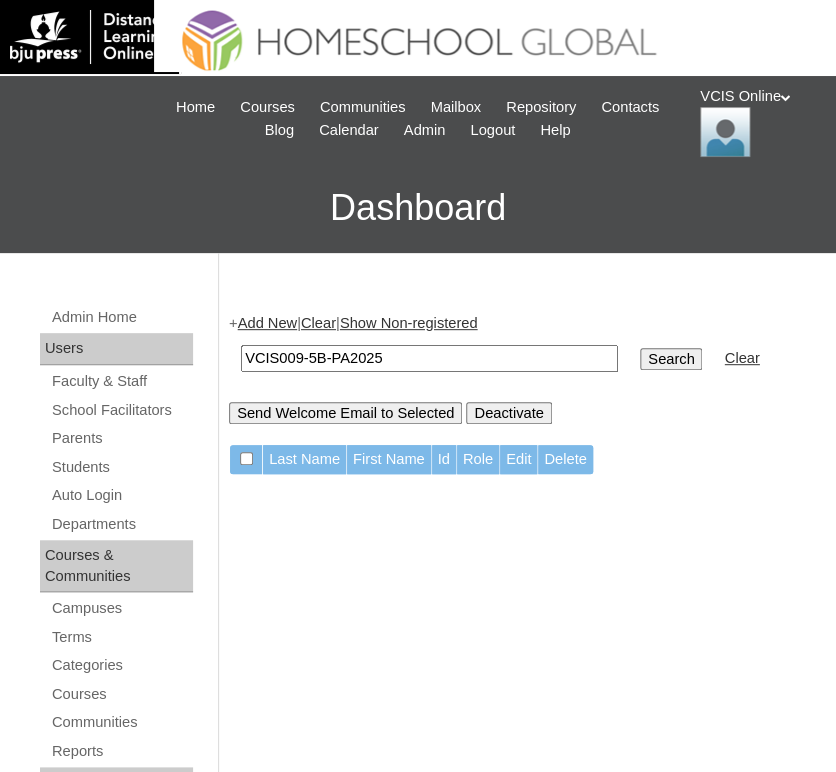 click on "Add New" at bounding box center (267, 323) 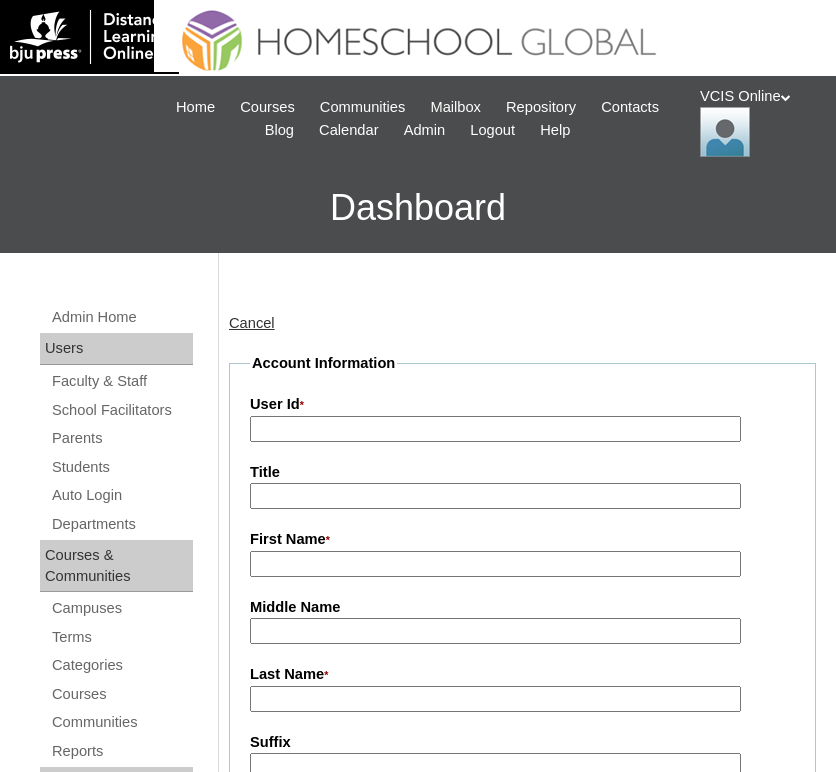 scroll, scrollTop: 0, scrollLeft: 0, axis: both 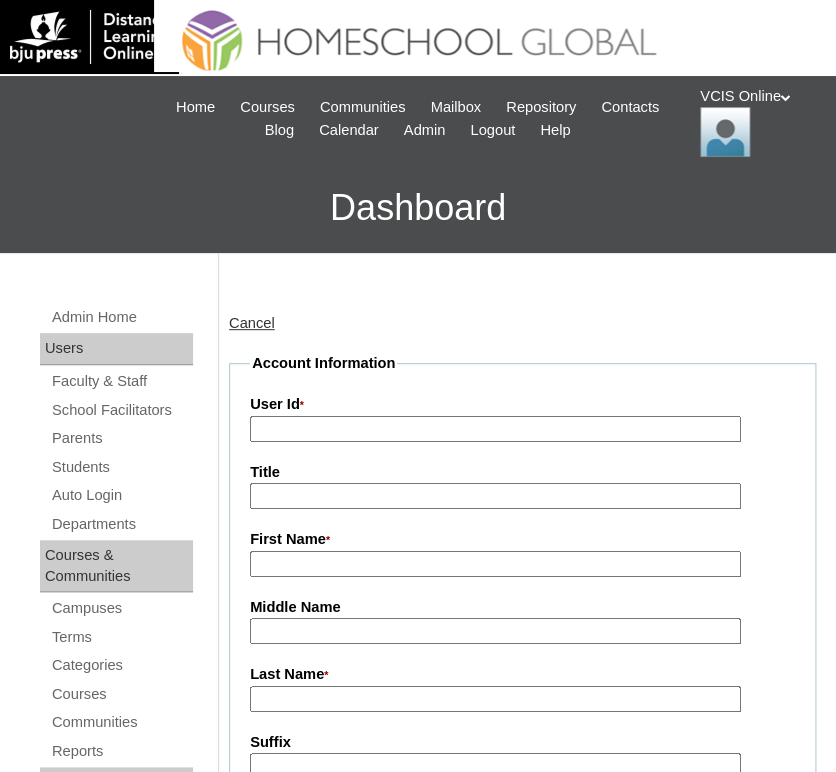 click on "User Id  *" at bounding box center (495, 429) 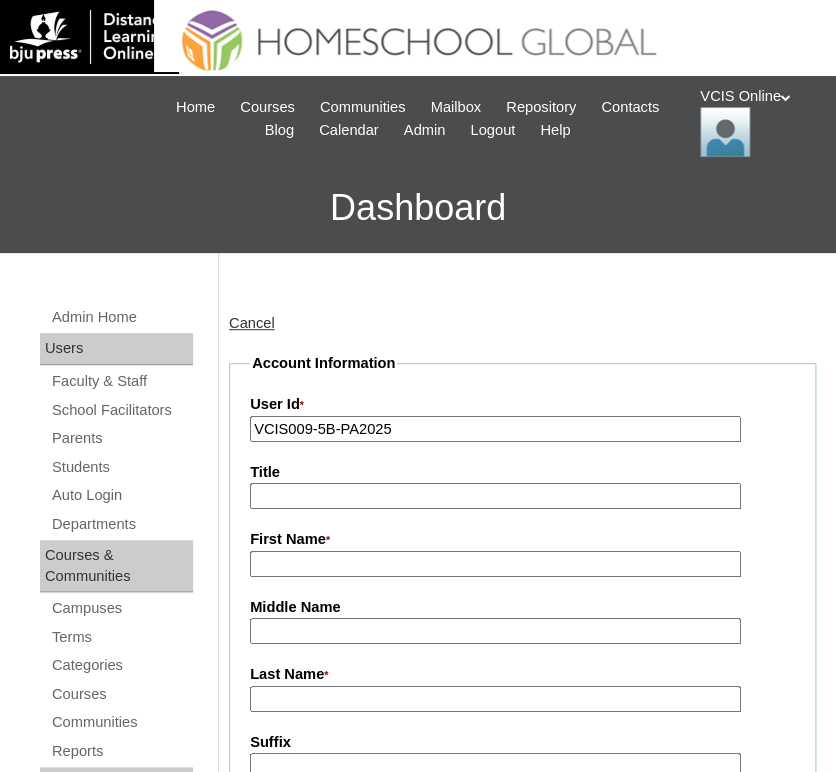 type on "VCIS009-5B-PA2025" 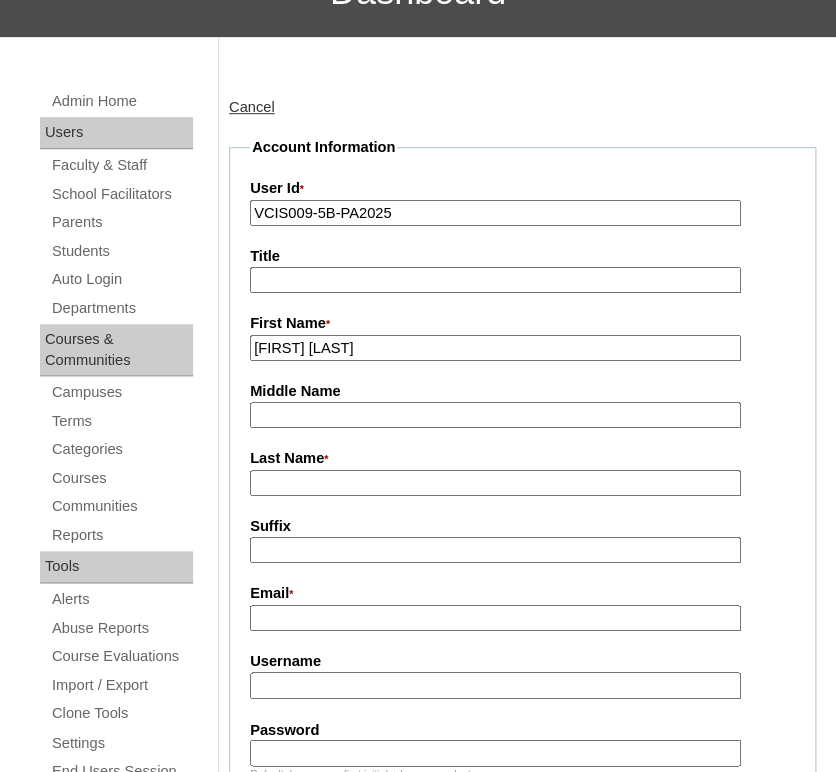 scroll, scrollTop: 229, scrollLeft: 0, axis: vertical 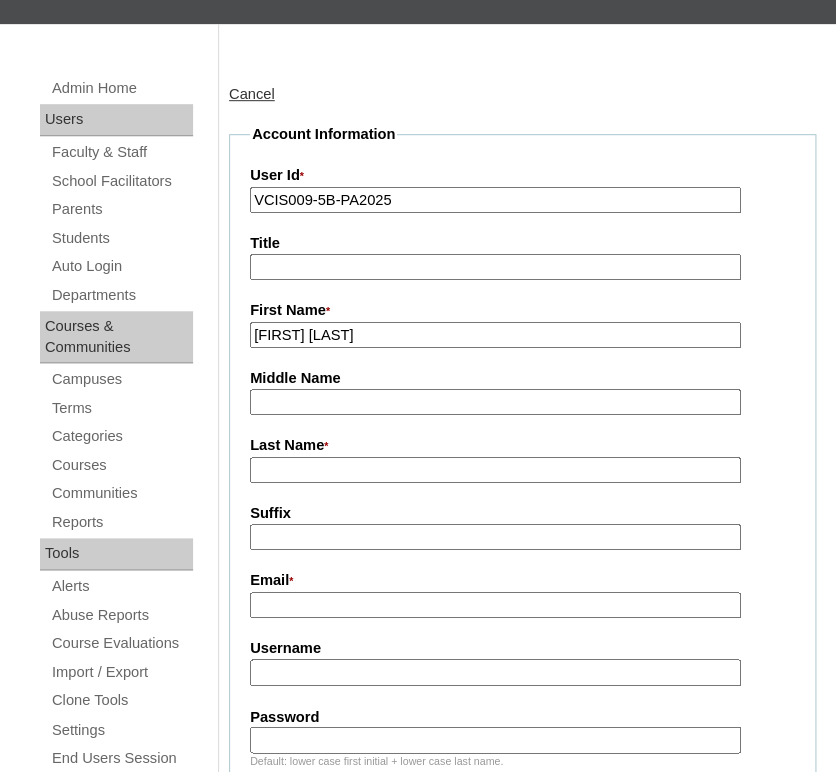 drag, startPoint x: 420, startPoint y: 327, endPoint x: 367, endPoint y: 330, distance: 53.08484 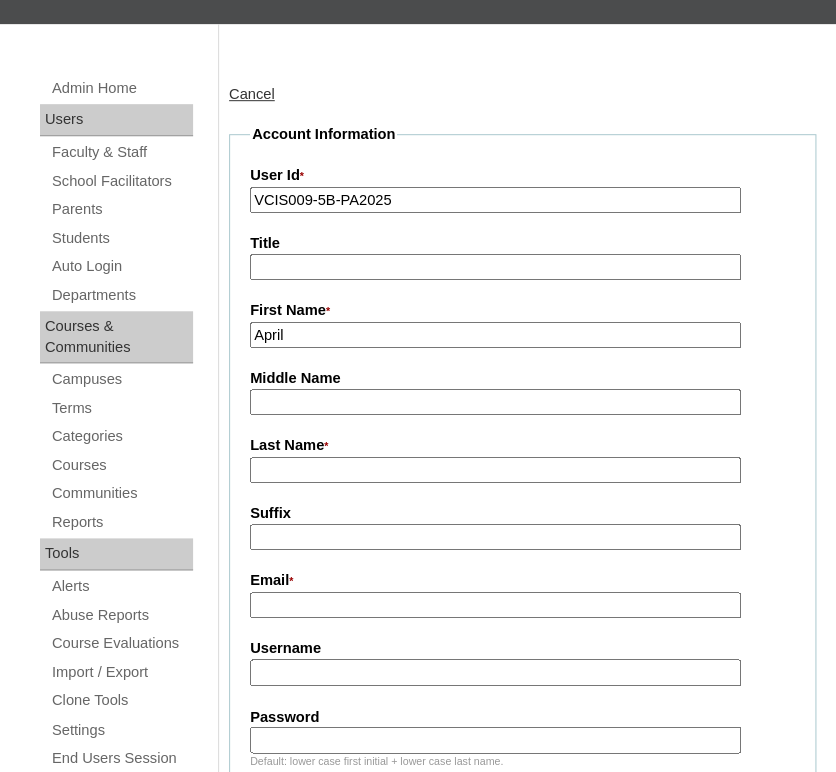 type on "April" 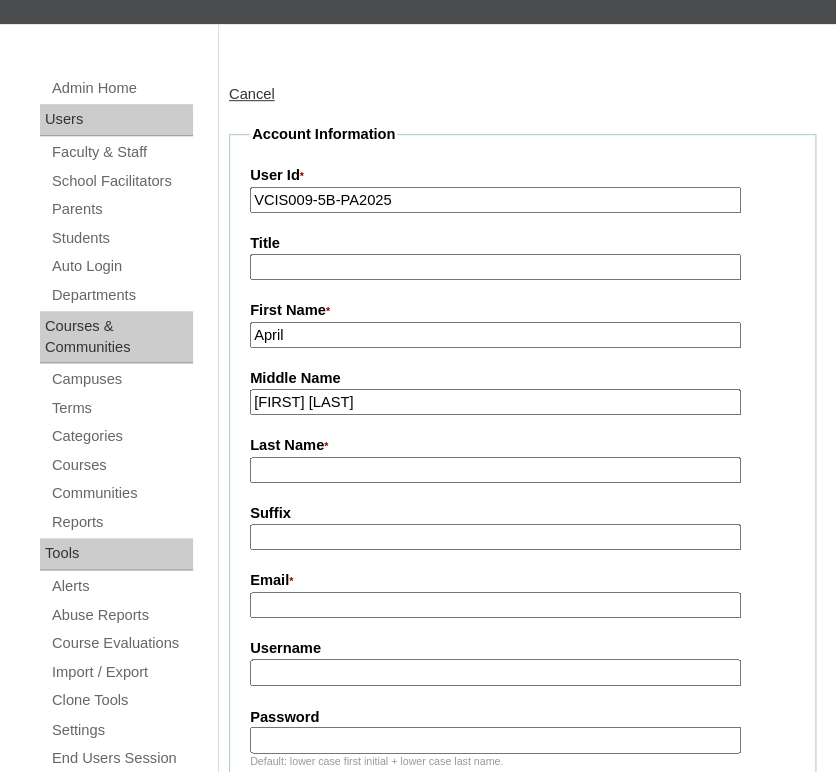 drag, startPoint x: 289, startPoint y: 398, endPoint x: 244, endPoint y: 399, distance: 45.01111 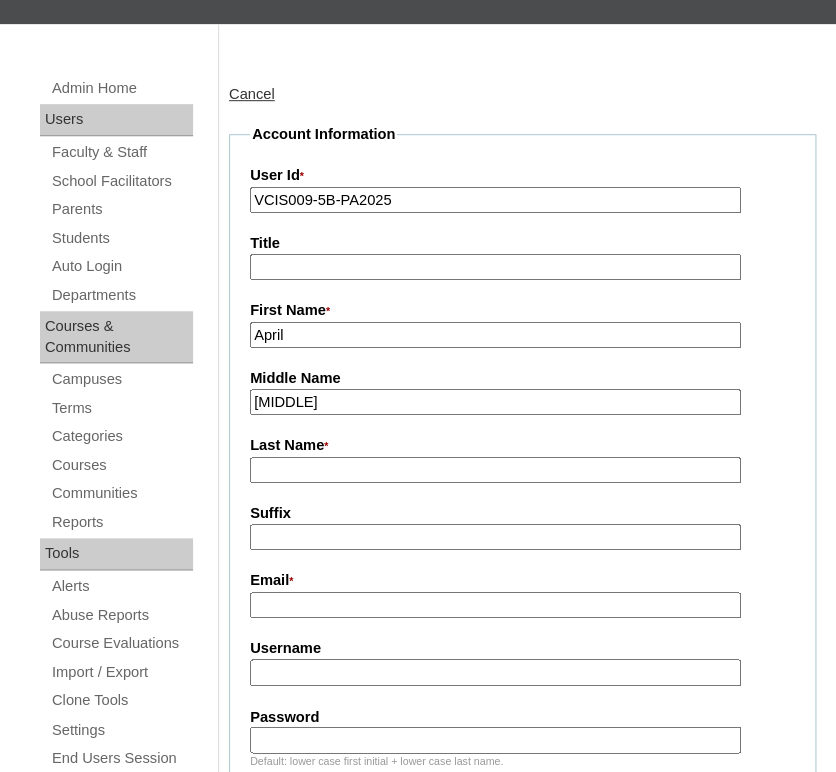 click on "Dela Cruz-Decino" at bounding box center (495, 402) 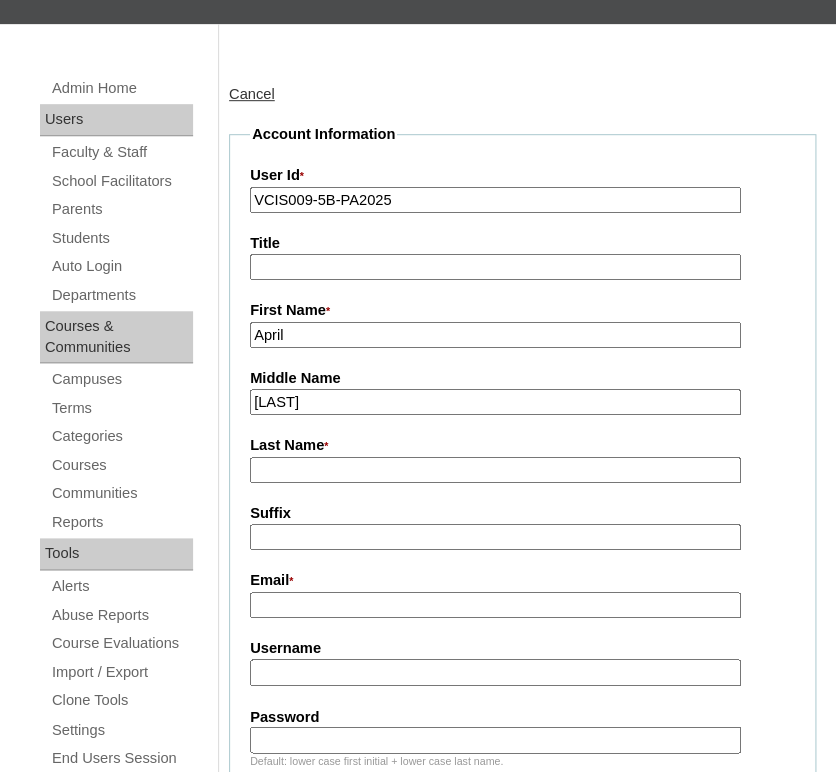 click on "Dela CruzDecino" at bounding box center (495, 402) 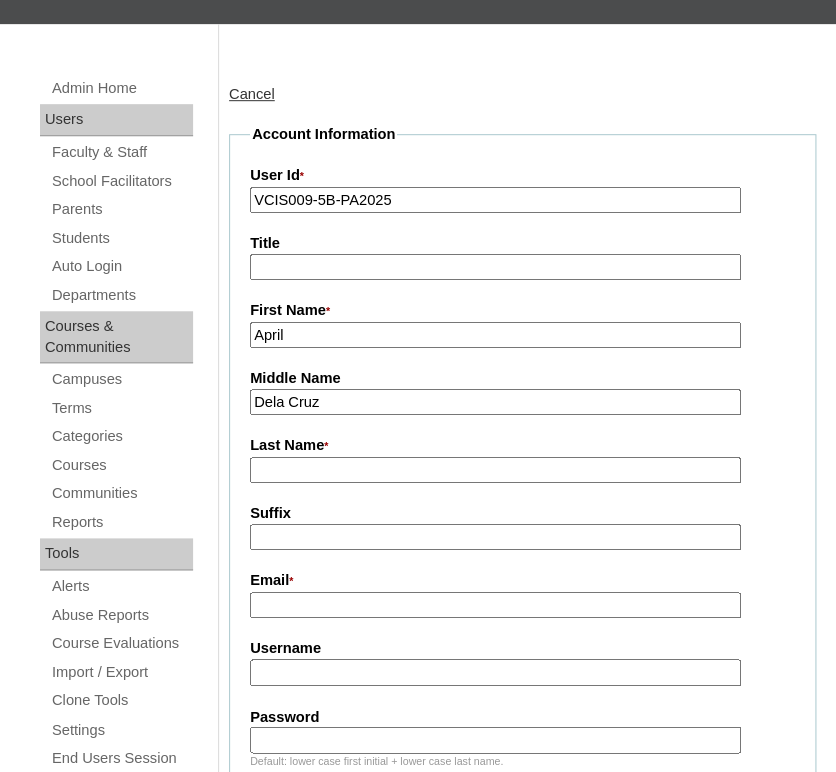 type on "Dela Cruz" 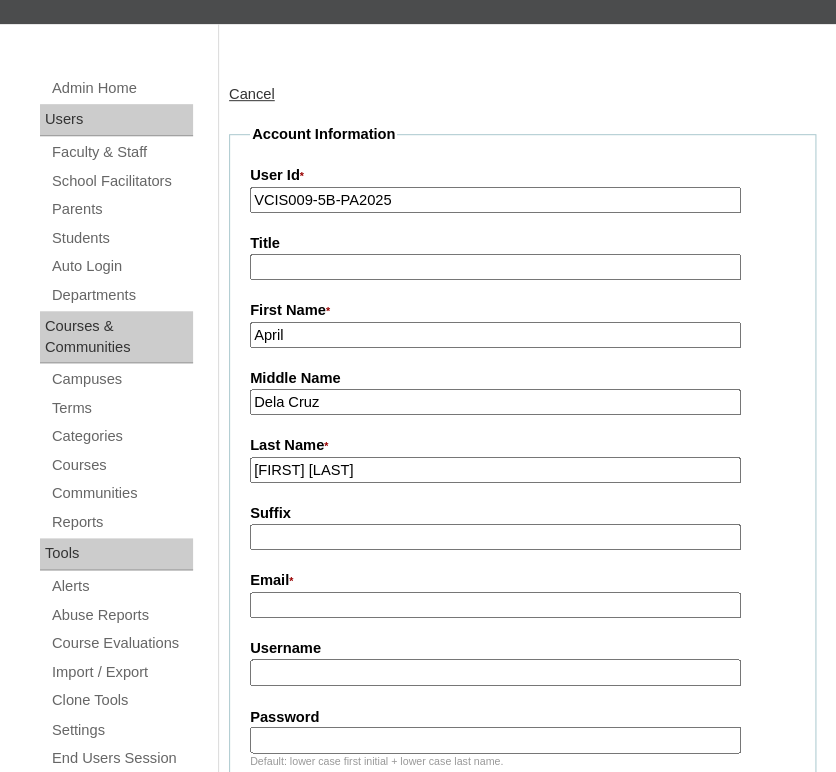 drag, startPoint x: 365, startPoint y: 470, endPoint x: 204, endPoint y: 478, distance: 161.19864 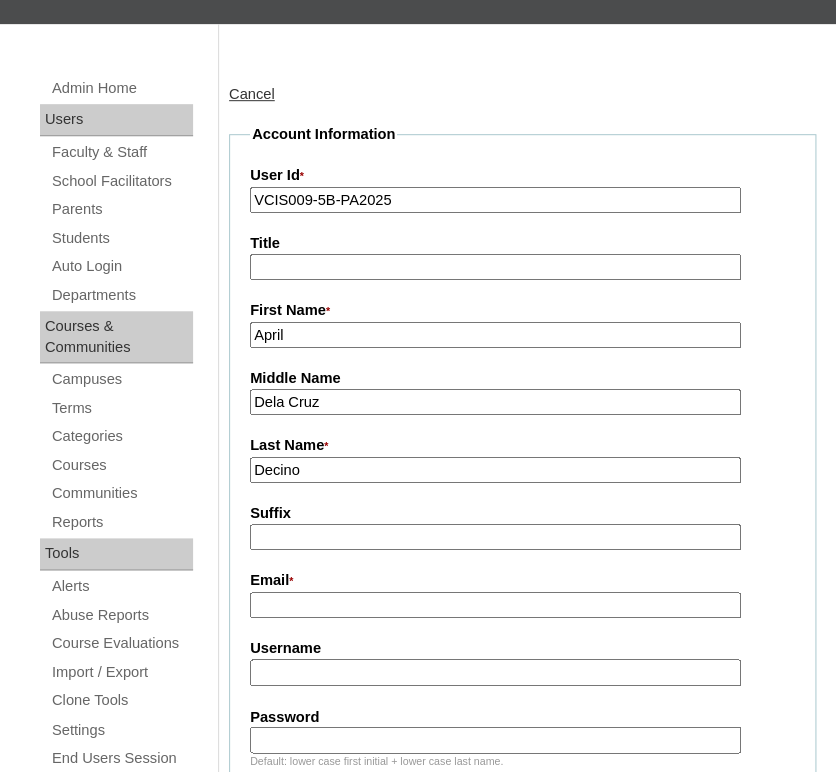 click on "Decino" at bounding box center [495, 470] 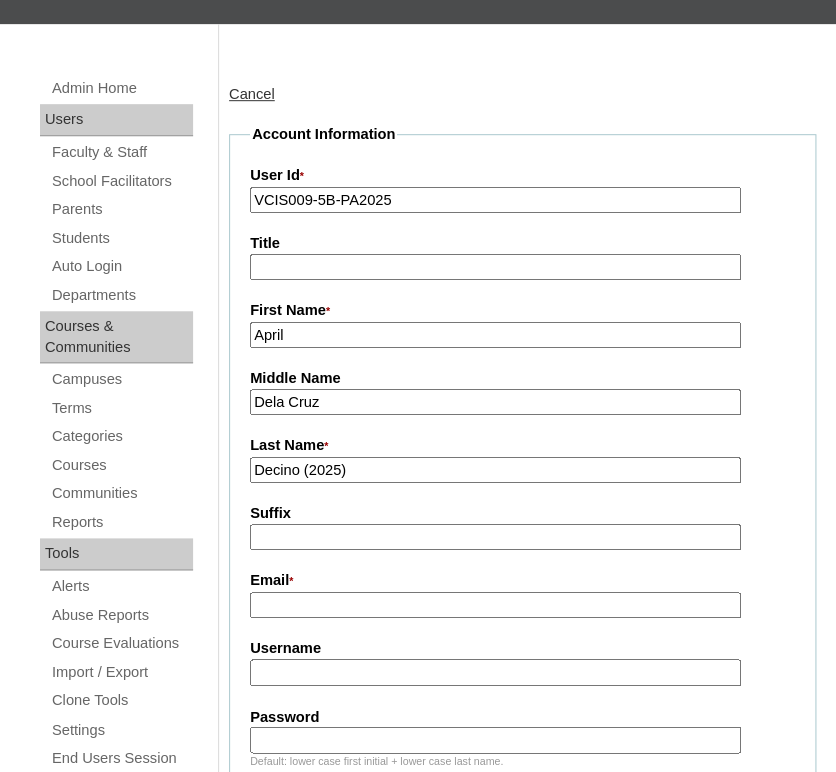 scroll, scrollTop: 358, scrollLeft: 0, axis: vertical 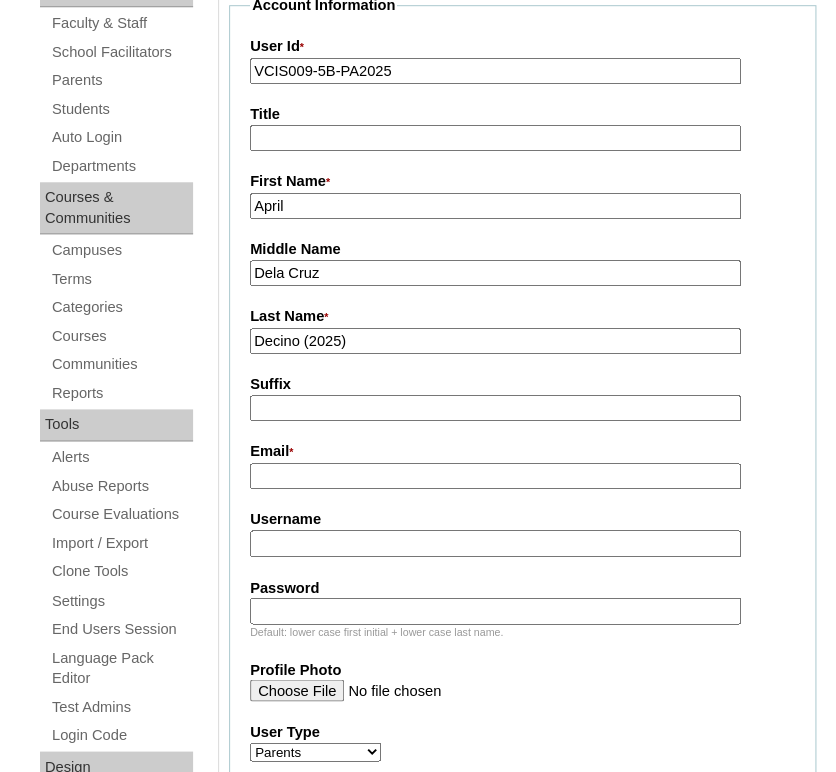 type on "Decino (2025)" 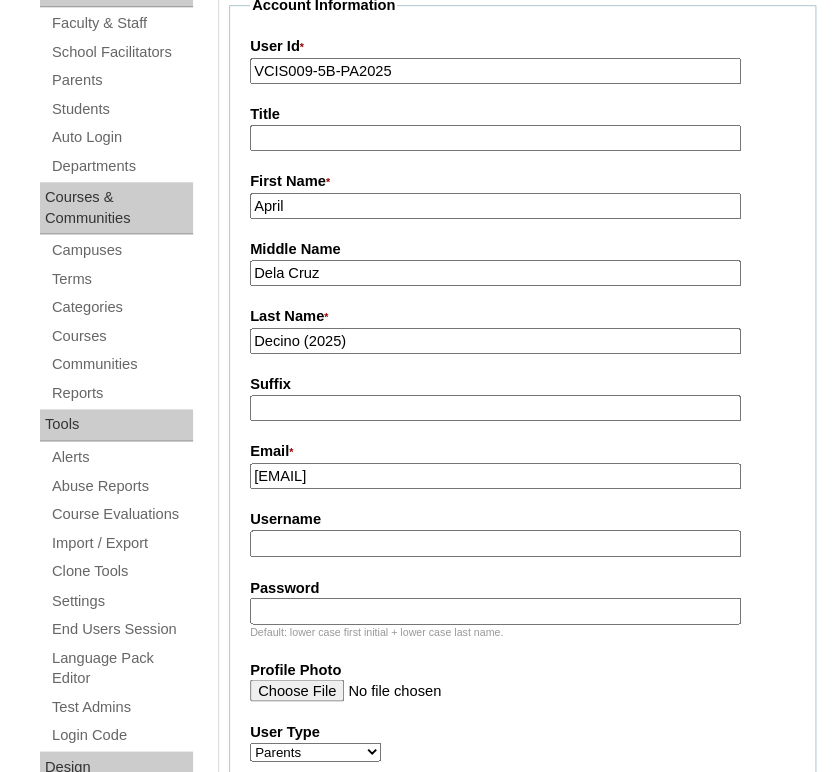 scroll, scrollTop: 408, scrollLeft: 0, axis: vertical 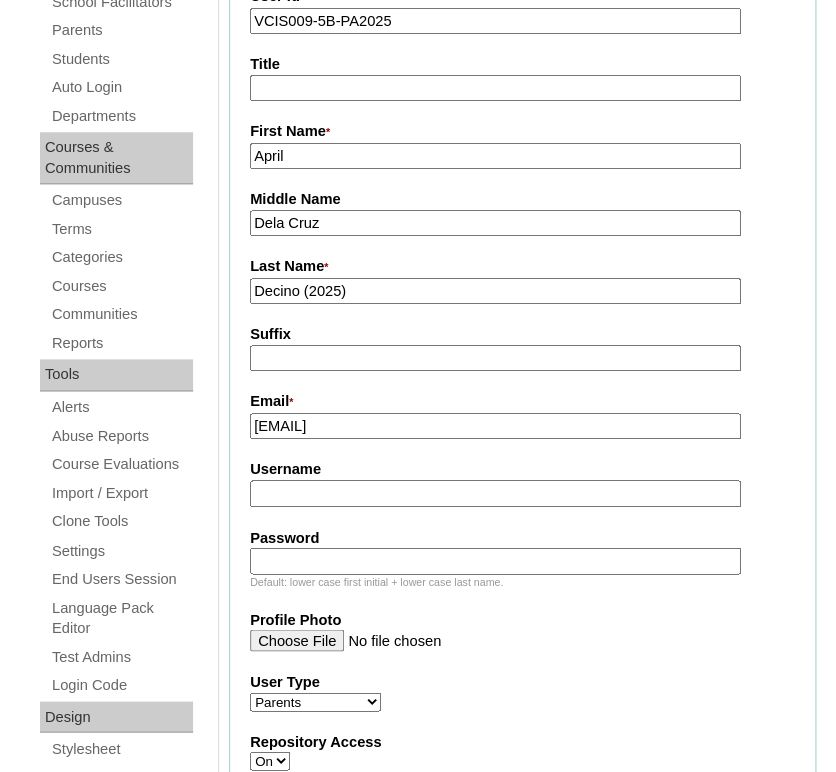 type on "panche0927@gmail.com" 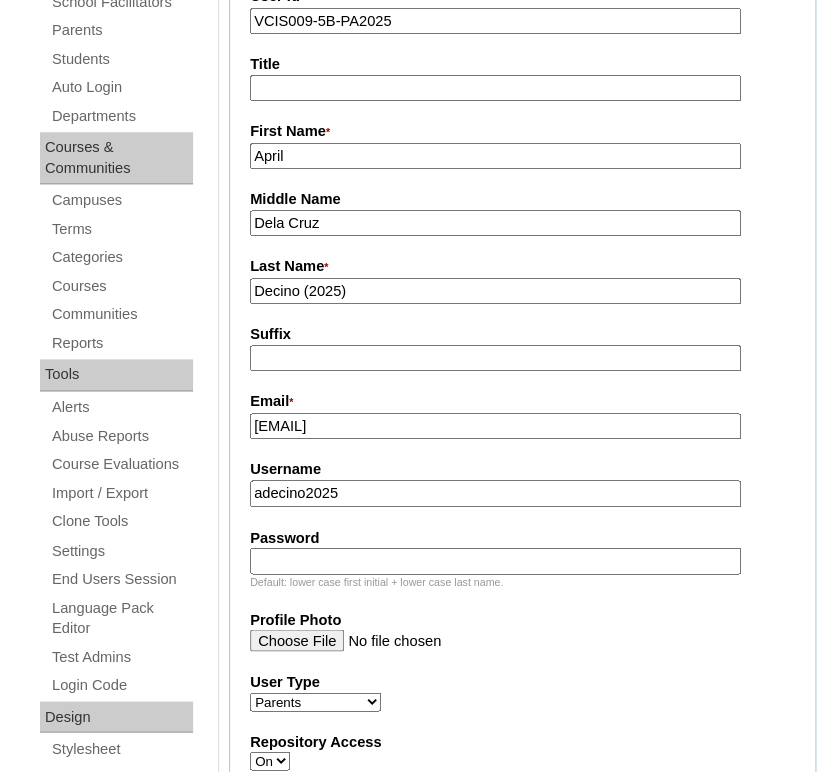 type on "adecino2025" 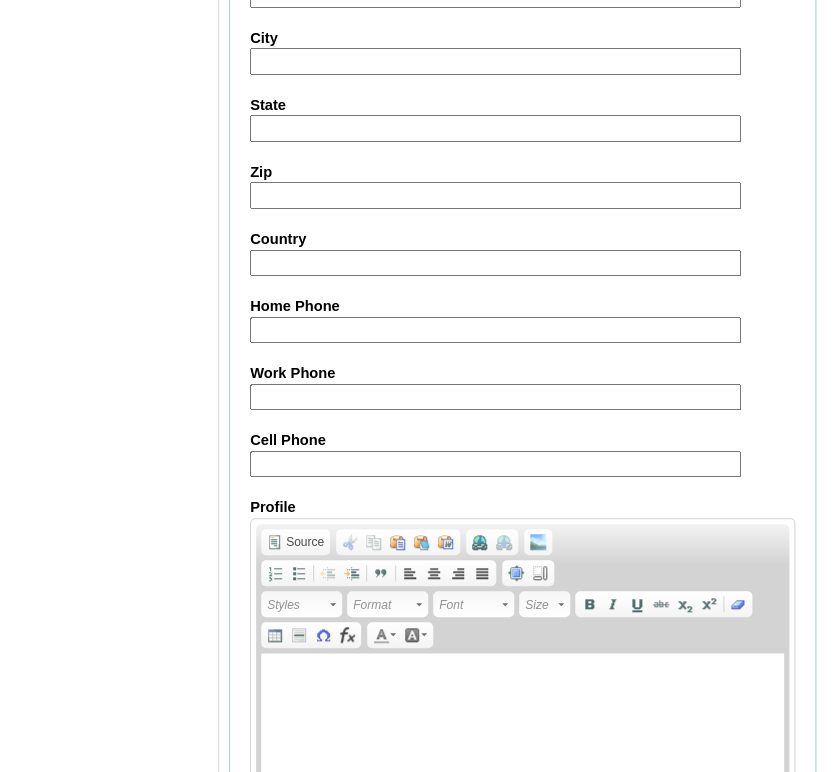 scroll, scrollTop: 1866, scrollLeft: 0, axis: vertical 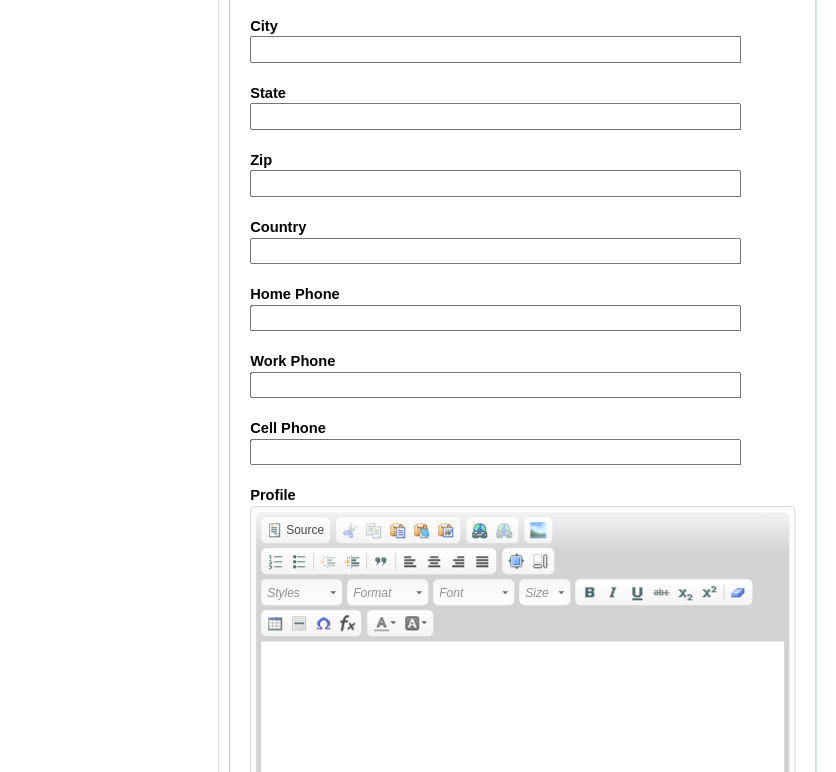 type on "Vwgcps" 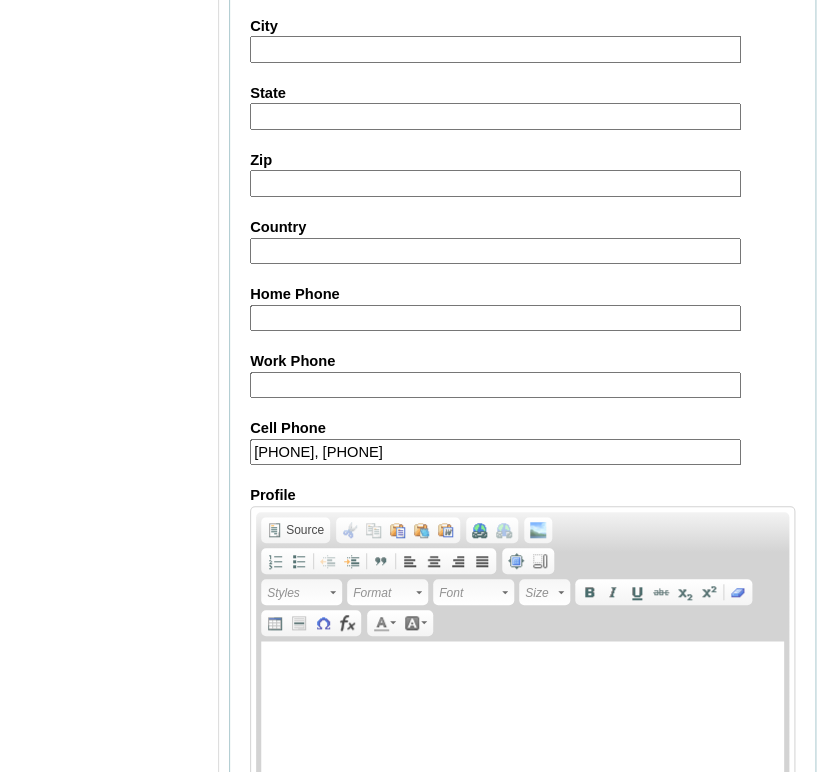 type on "971508731562, 971508731562" 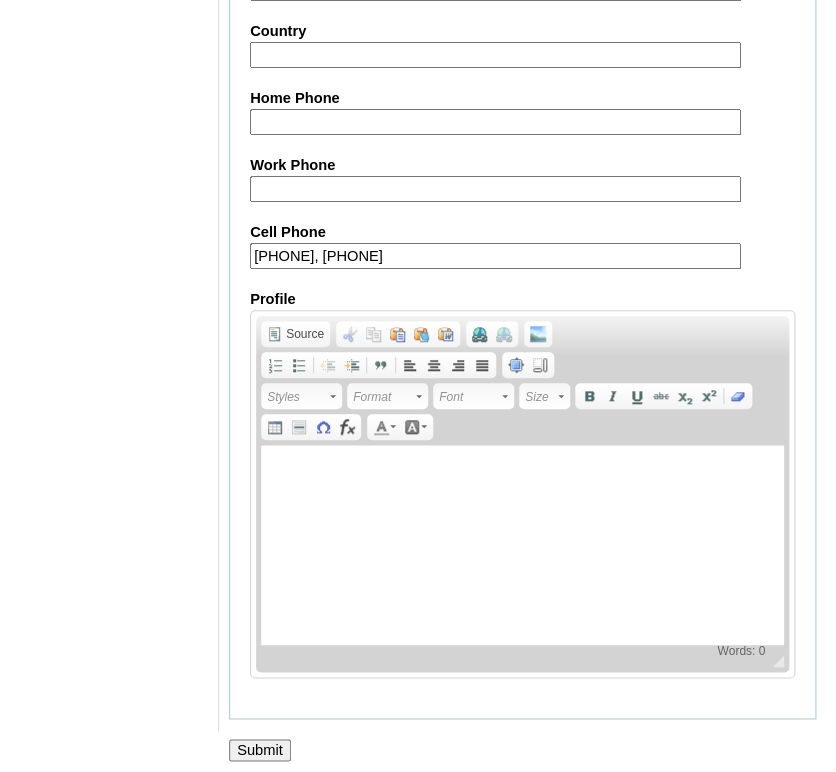 click on "Submit" at bounding box center (260, 750) 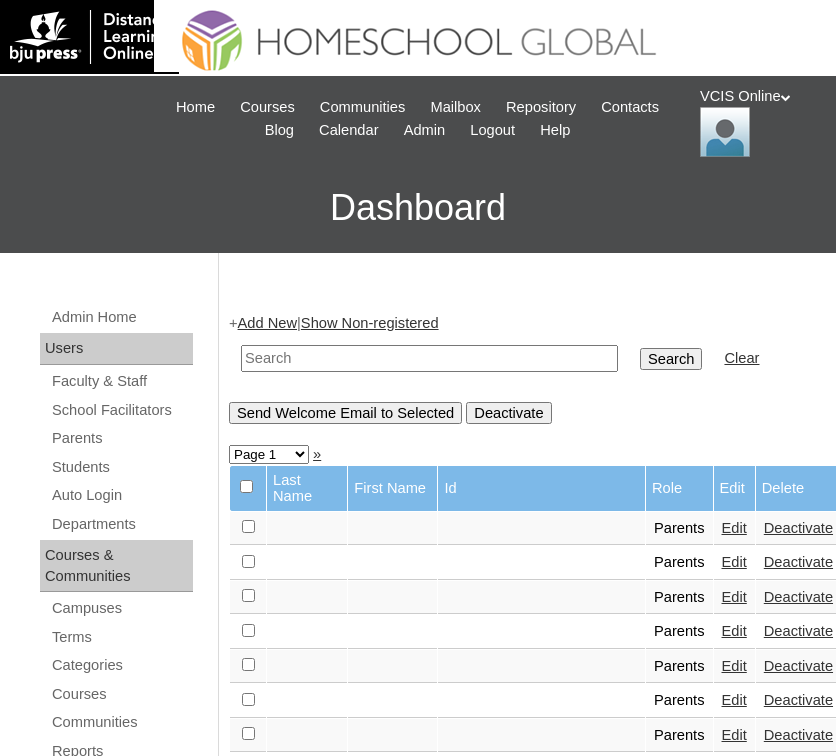 scroll, scrollTop: 0, scrollLeft: 0, axis: both 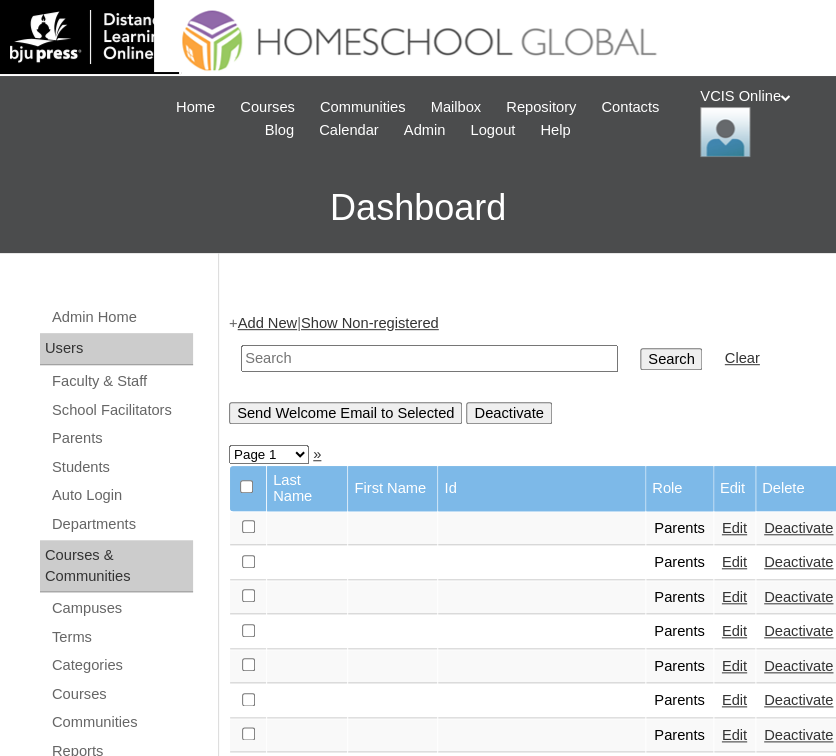 click at bounding box center (429, 358) 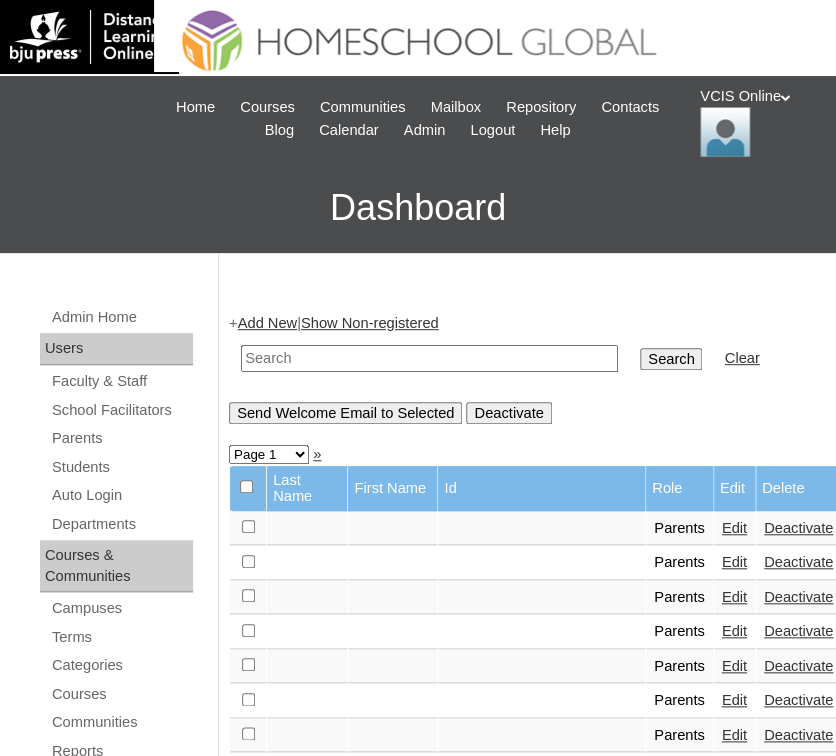 paste on "VCIS009-5B-PA2025" 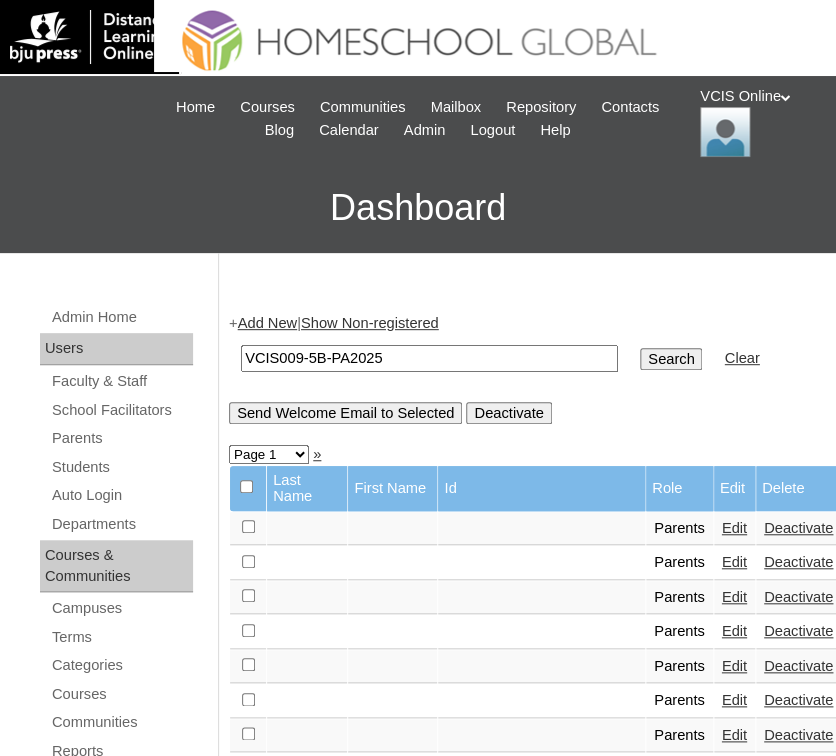 type on "VCIS009-5B-PA2025" 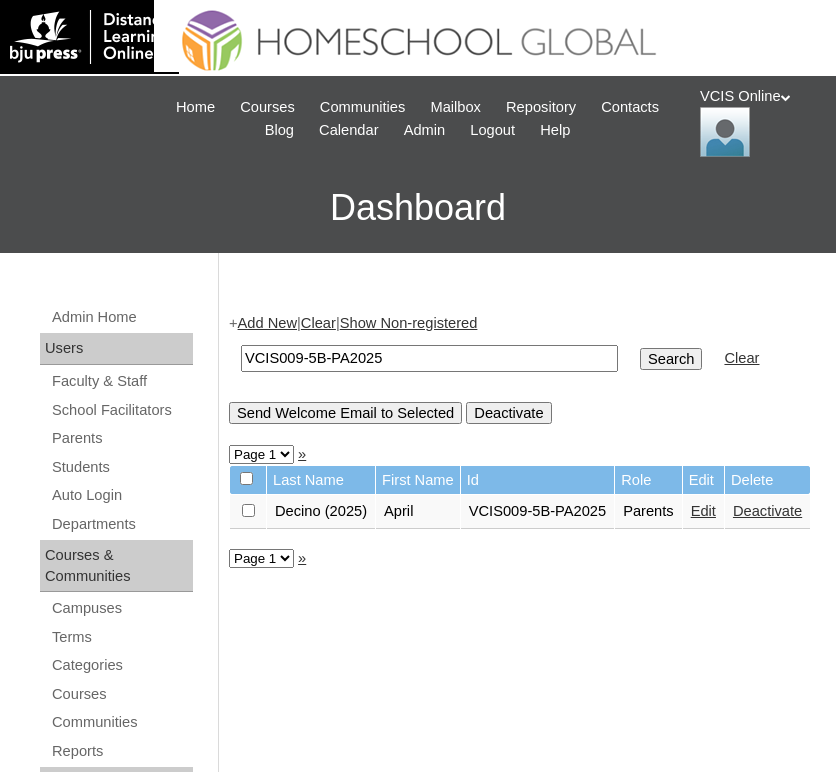 scroll, scrollTop: 0, scrollLeft: 0, axis: both 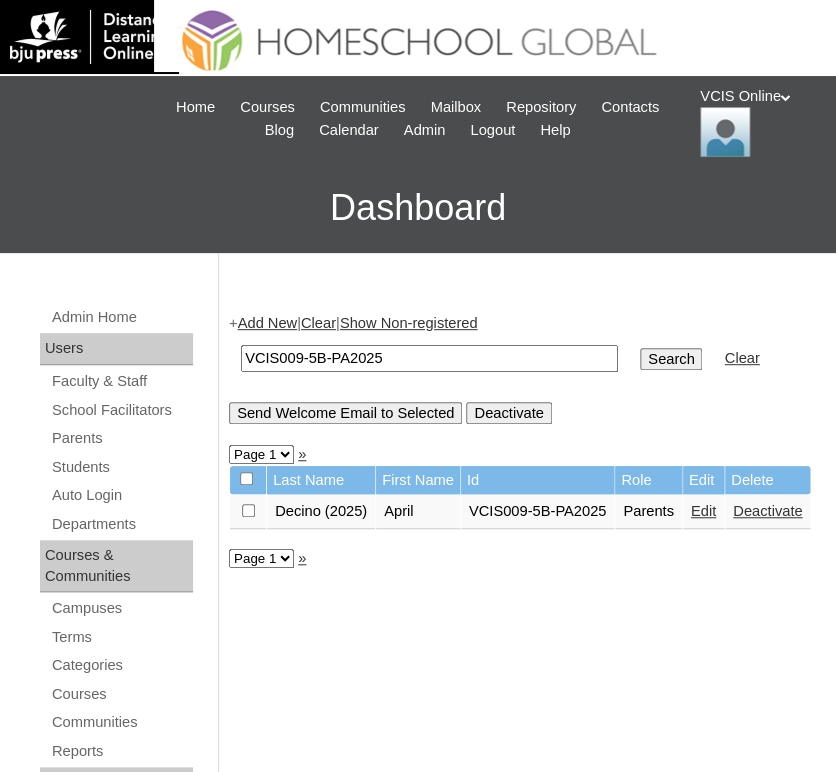 click on "VCIS009-5B-PA2025" at bounding box center [429, 358] 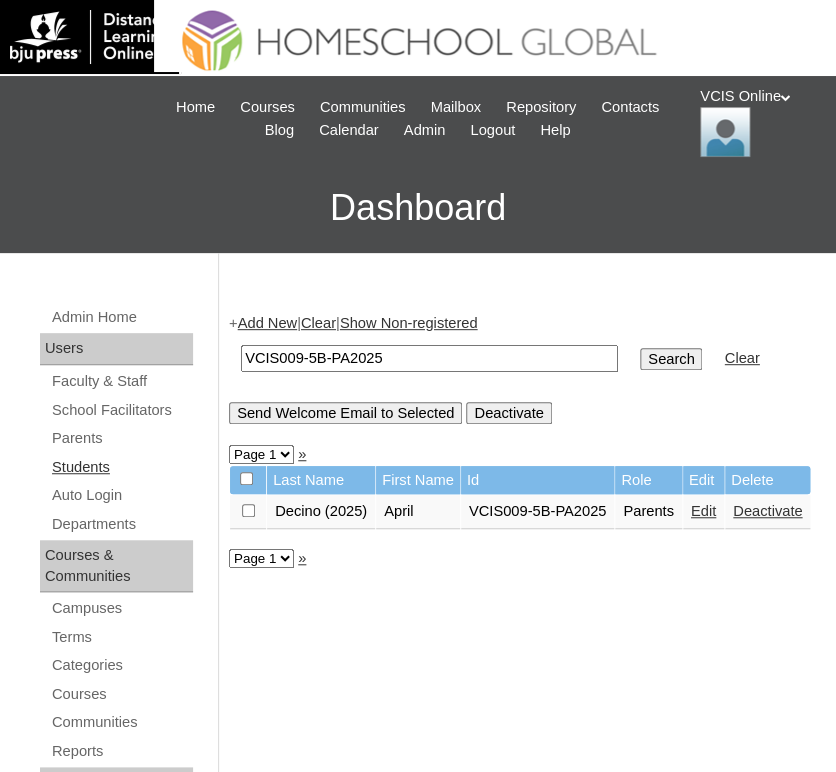 click on "Students" at bounding box center (121, 467) 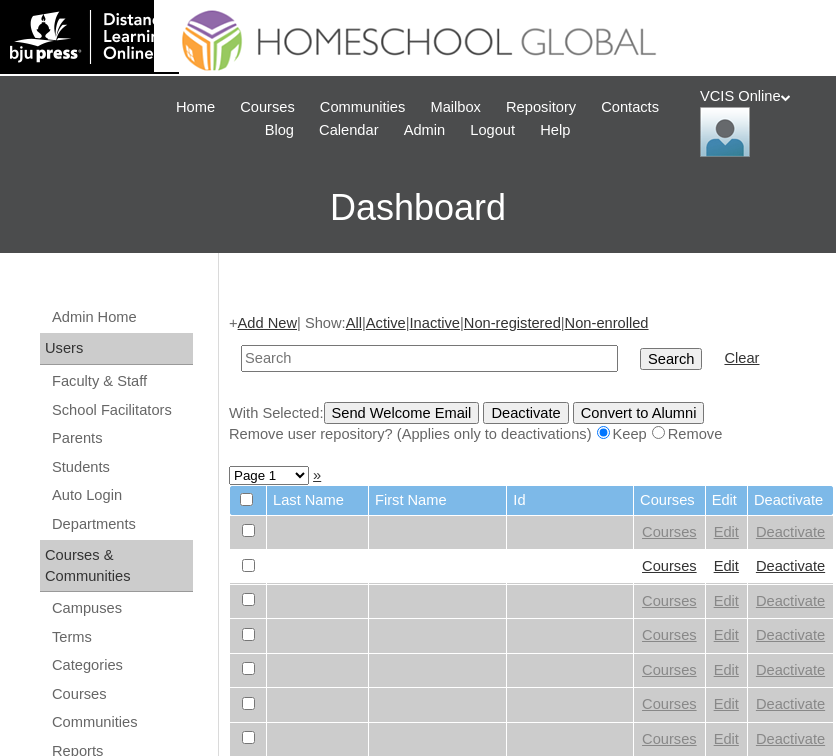 scroll, scrollTop: 0, scrollLeft: 0, axis: both 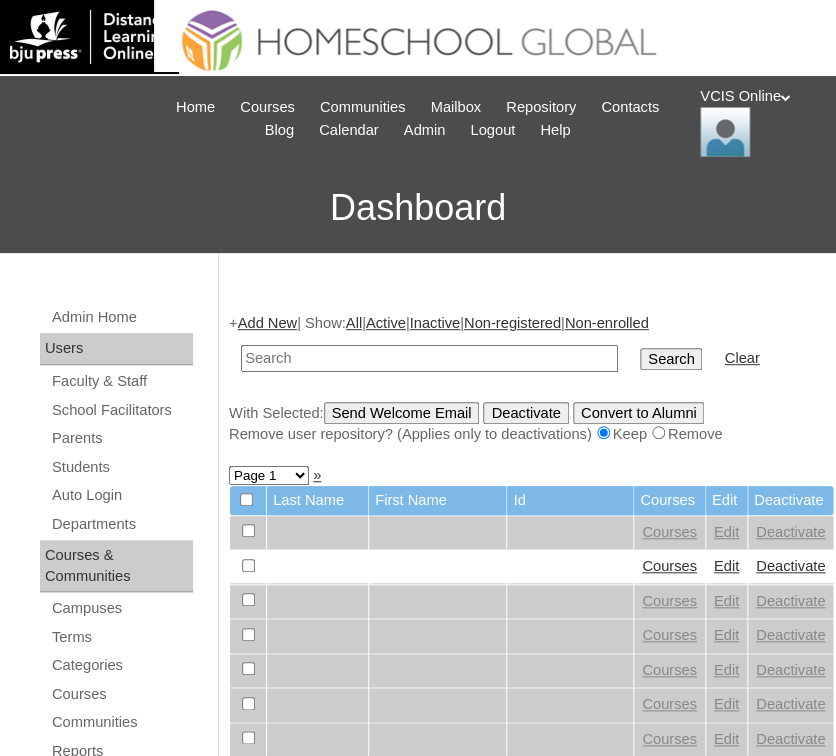 click at bounding box center (429, 358) 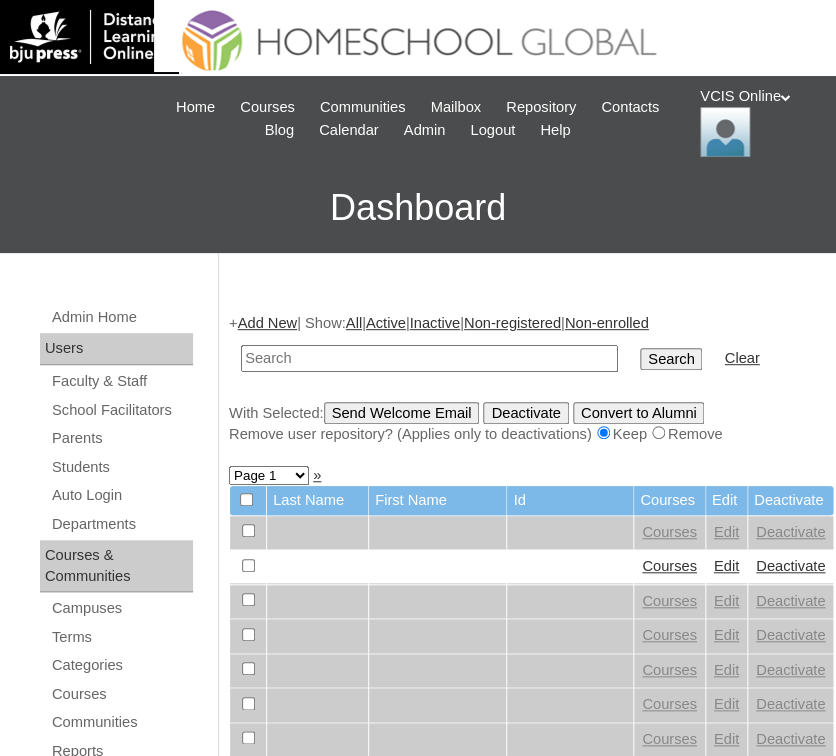 paste on "VCIS009-5B-SA2025" 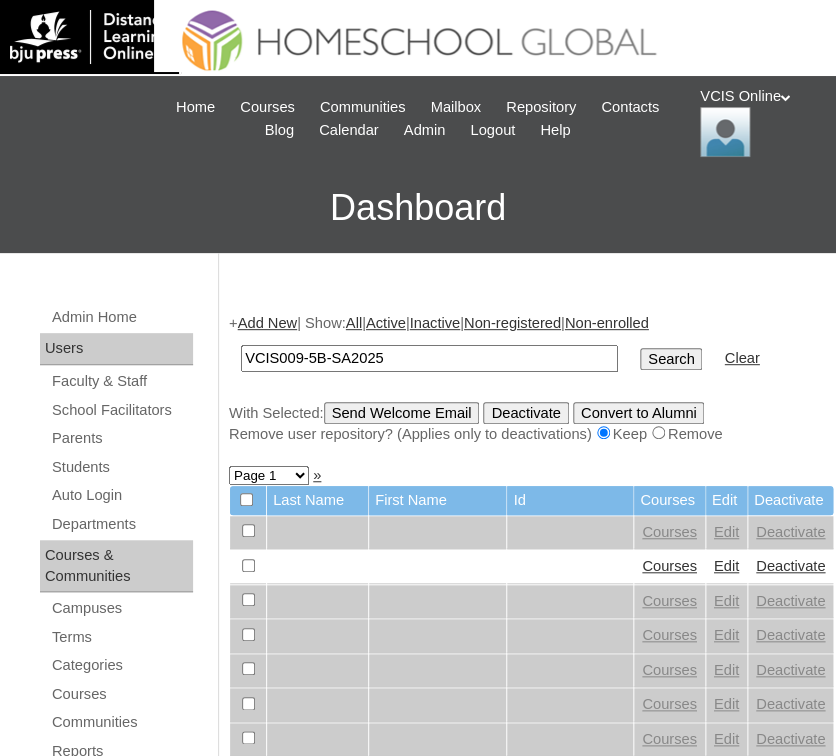 type on "VCIS009-5B-SA2025" 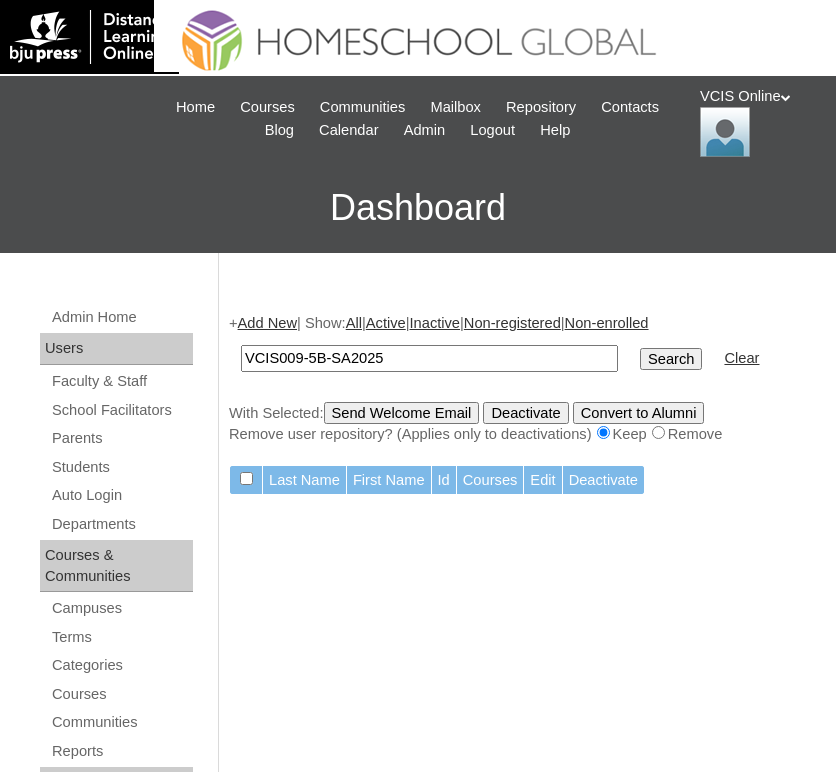 scroll, scrollTop: 0, scrollLeft: 0, axis: both 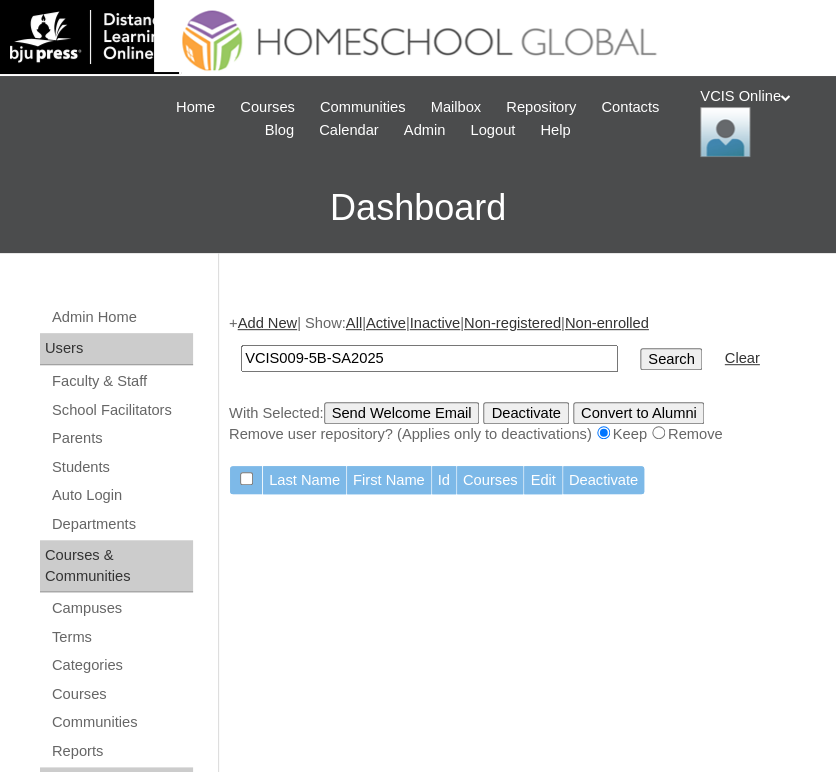 click on "VCIS009-5B-SA2025 Search Clear" at bounding box center (500, 358) 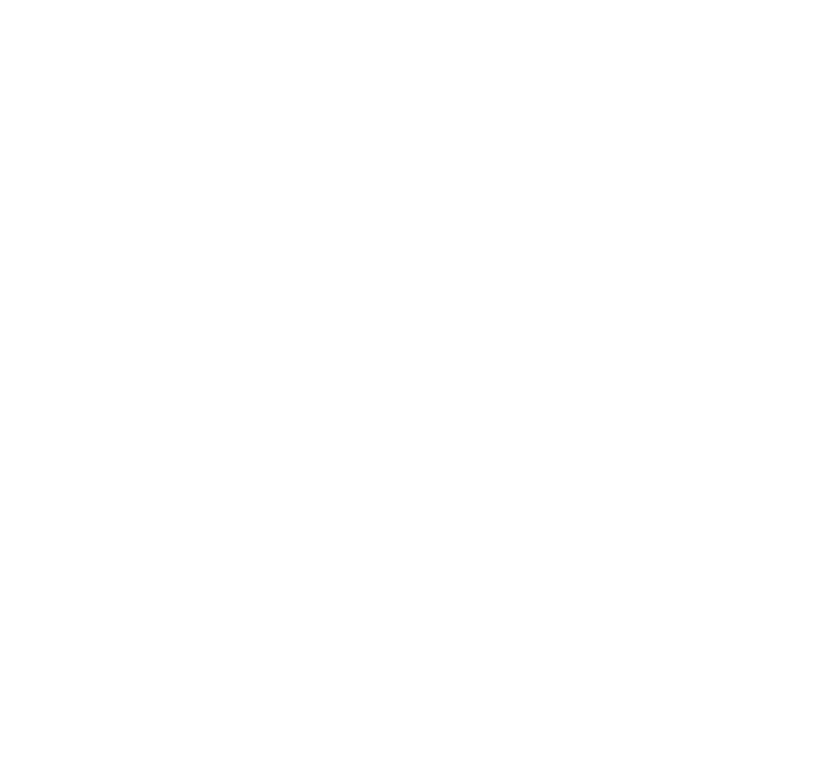 scroll, scrollTop: 0, scrollLeft: 0, axis: both 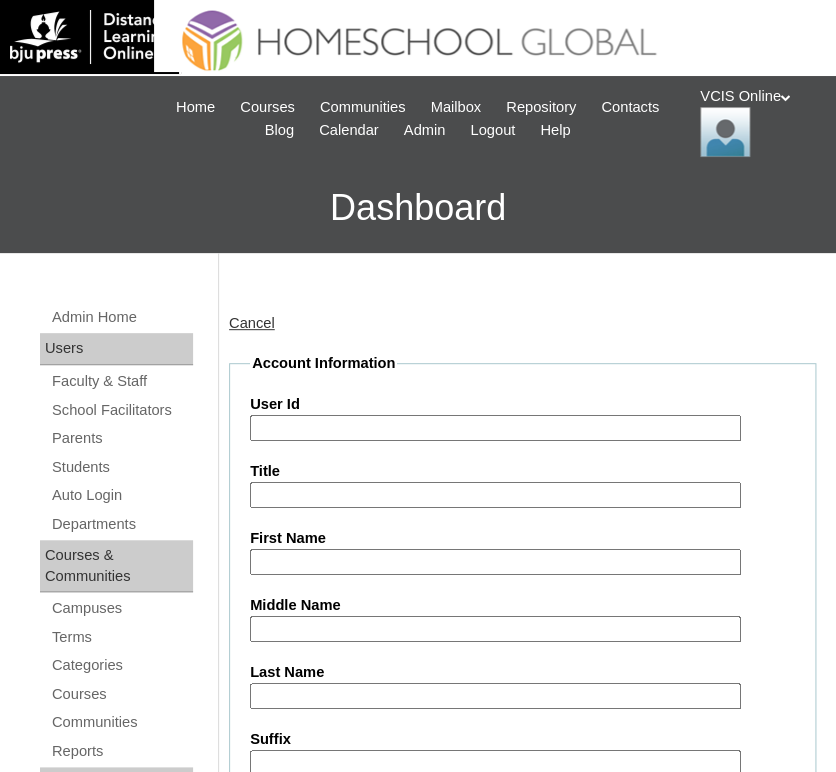 click on "User Id" at bounding box center [495, 428] 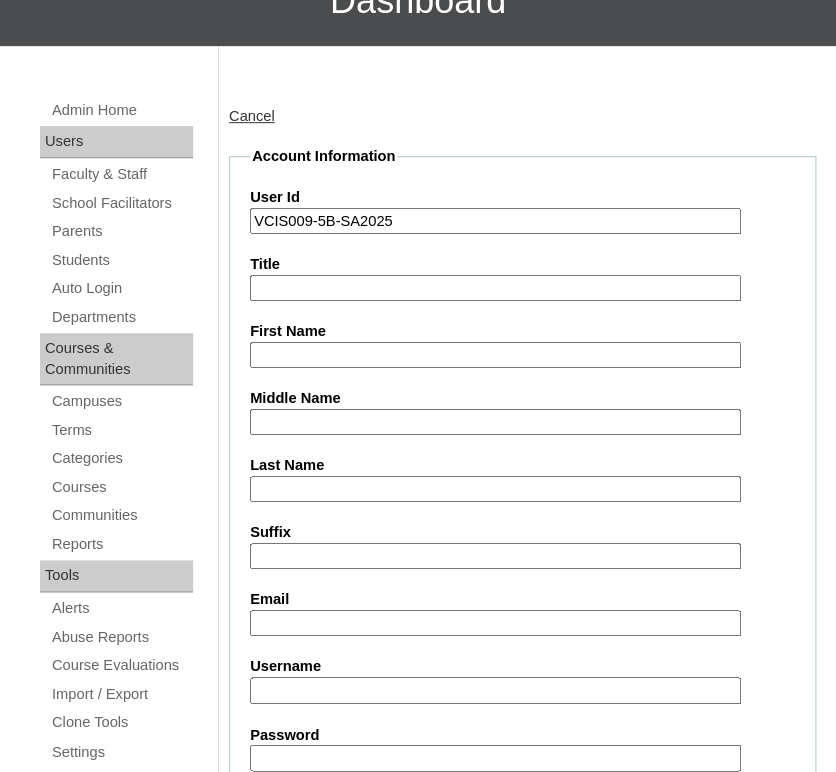 scroll, scrollTop: 209, scrollLeft: 0, axis: vertical 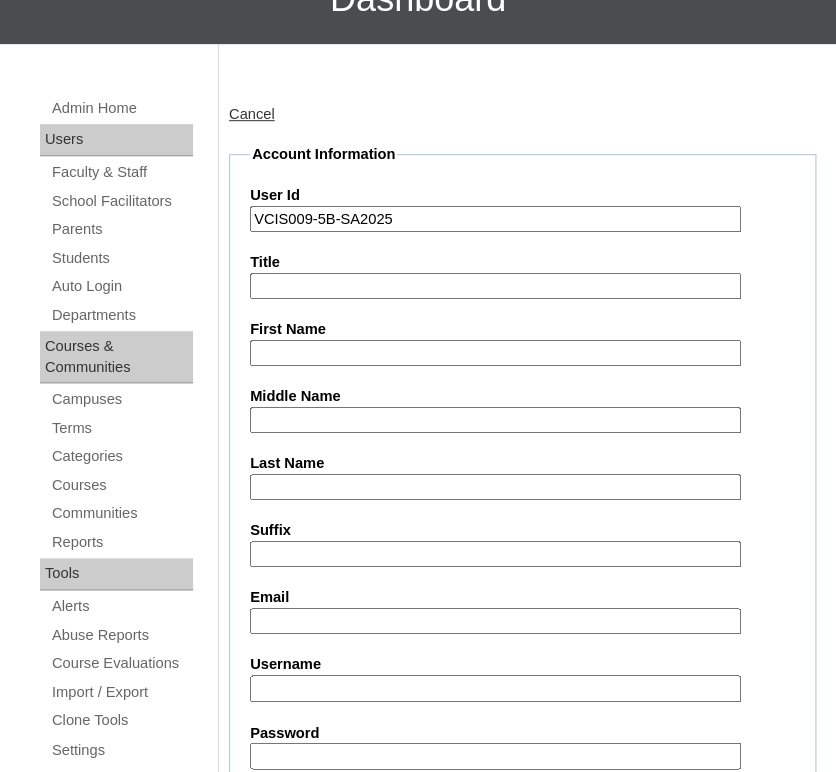 type on "VCIS009-5B-SA2025" 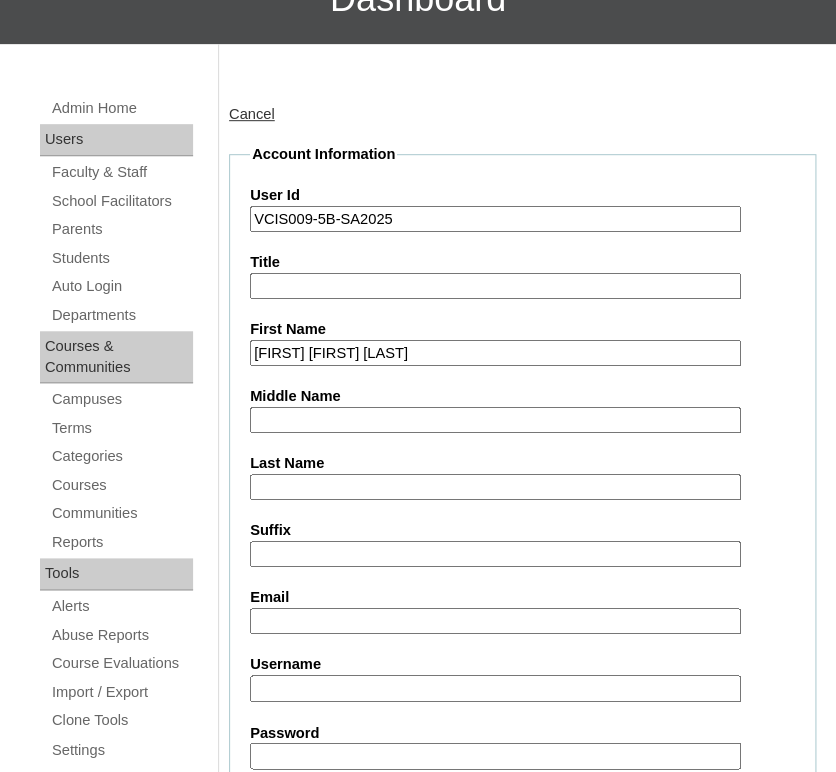 drag, startPoint x: 424, startPoint y: 354, endPoint x: 354, endPoint y: 358, distance: 70.11419 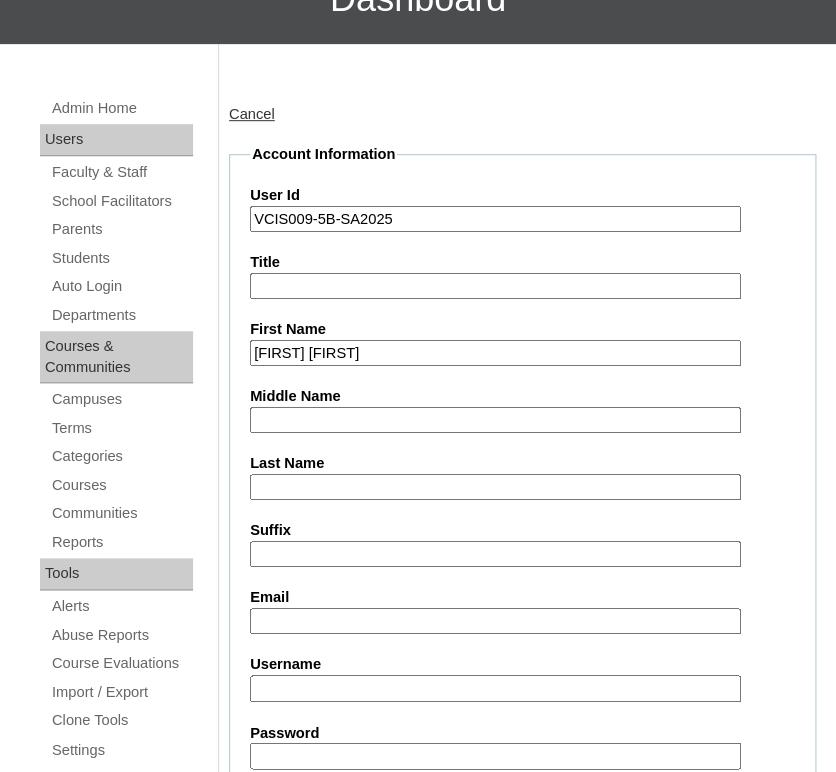 type on "Francine Avril" 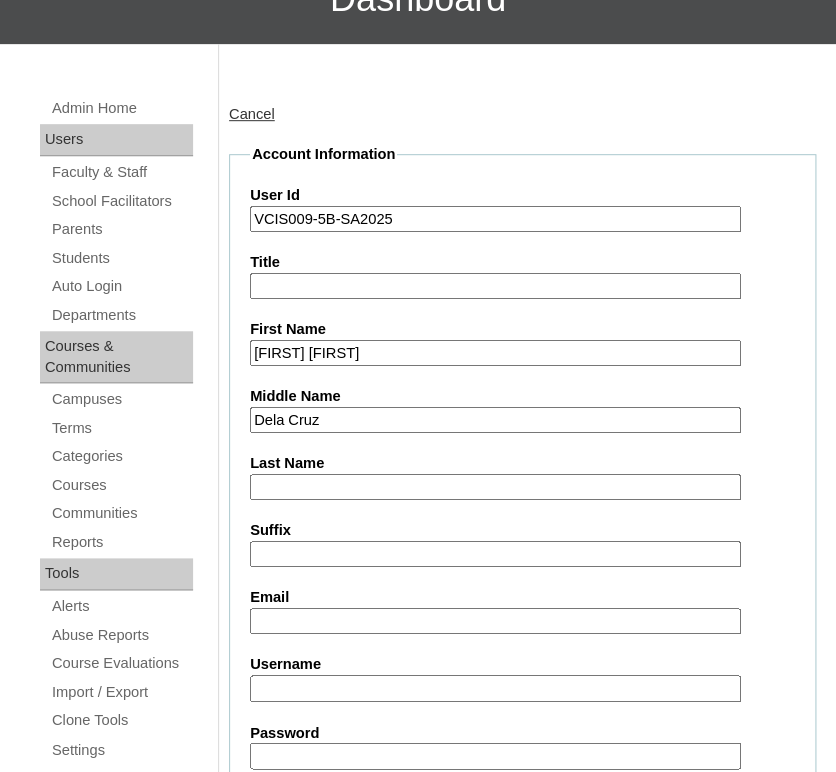 type on "Dela Cruz" 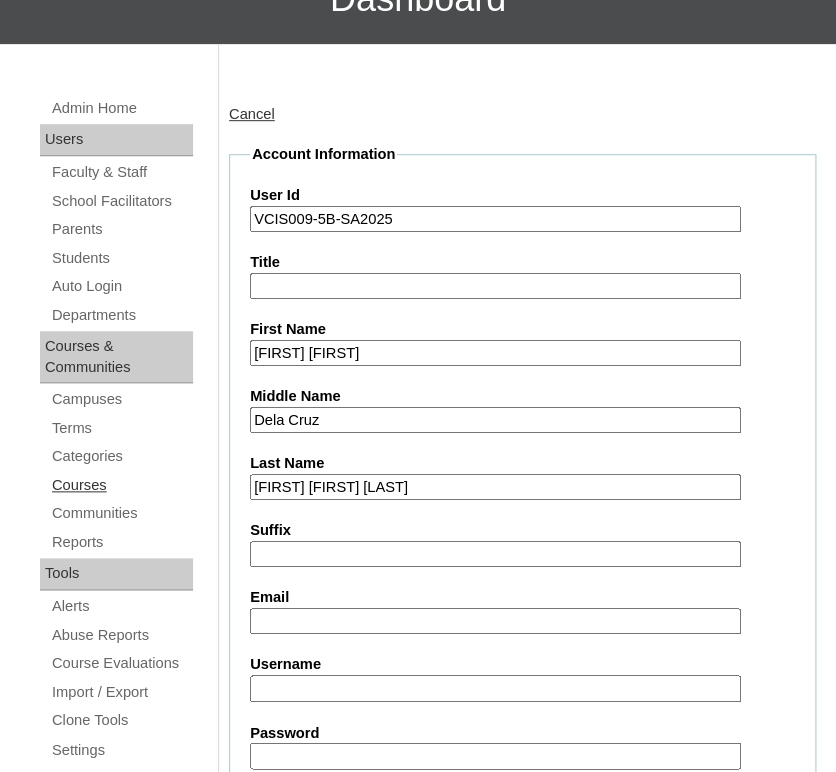 drag, startPoint x: 352, startPoint y: 478, endPoint x: 179, endPoint y: 479, distance: 173.00288 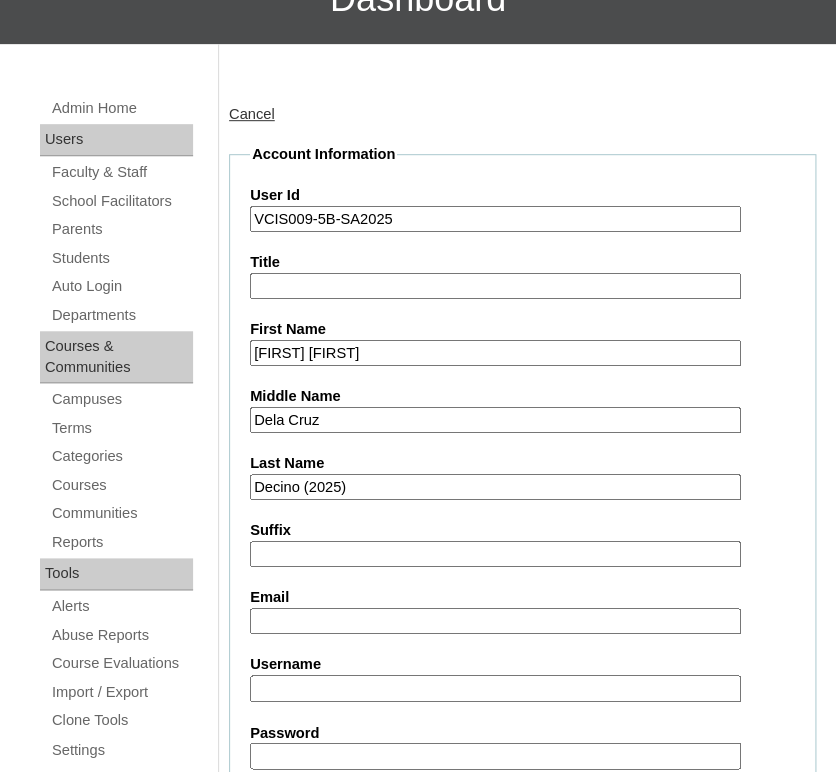 type on "Decino (2025)" 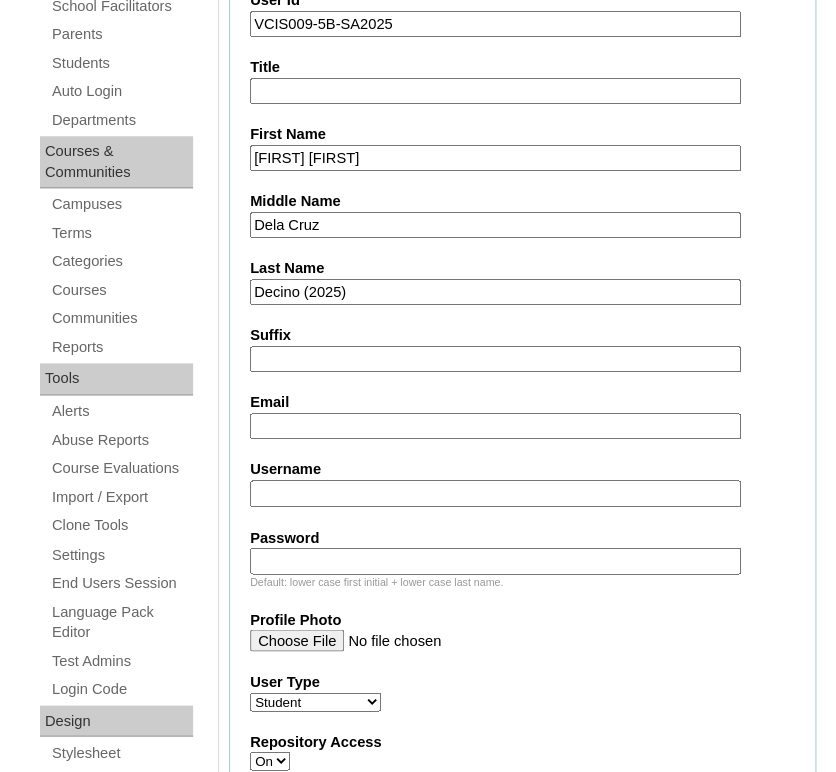 scroll, scrollTop: 408, scrollLeft: 0, axis: vertical 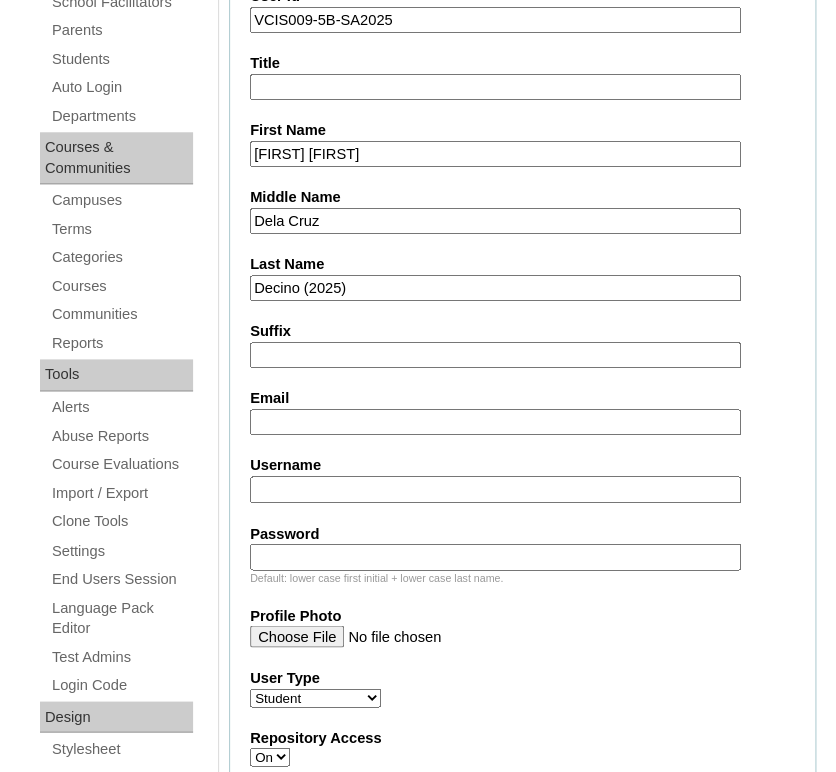 click on "Email" at bounding box center (495, 422) 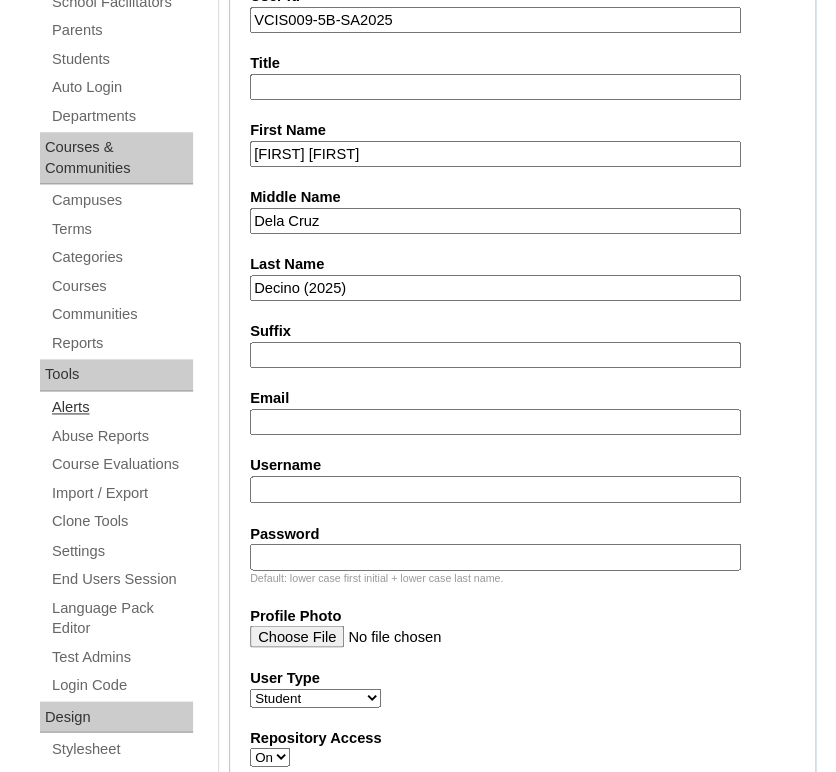 paste on "panche0927@gmail.com" 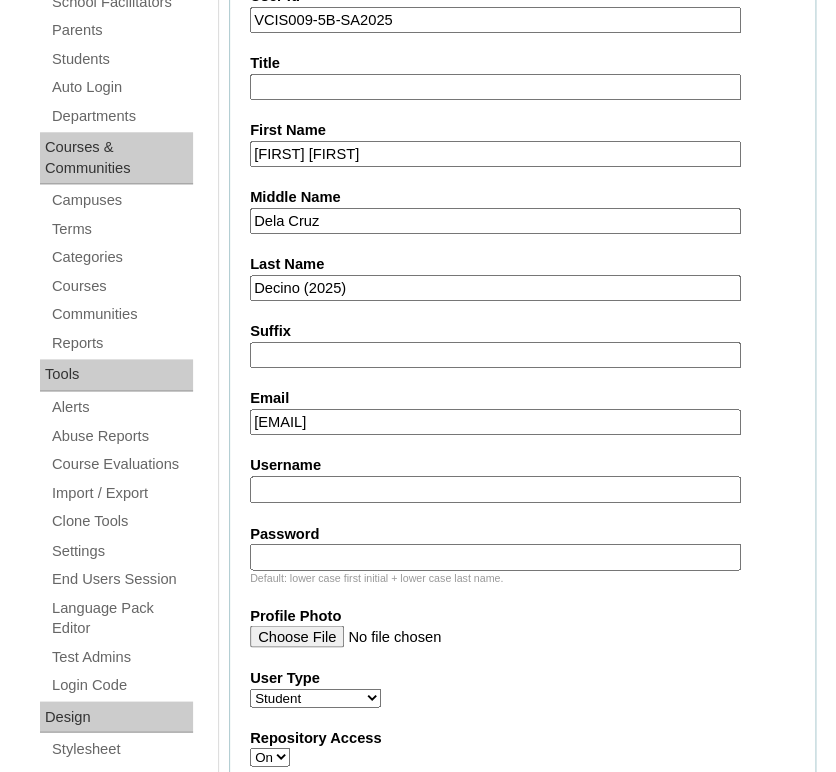 type on "panche0927@gmail.com" 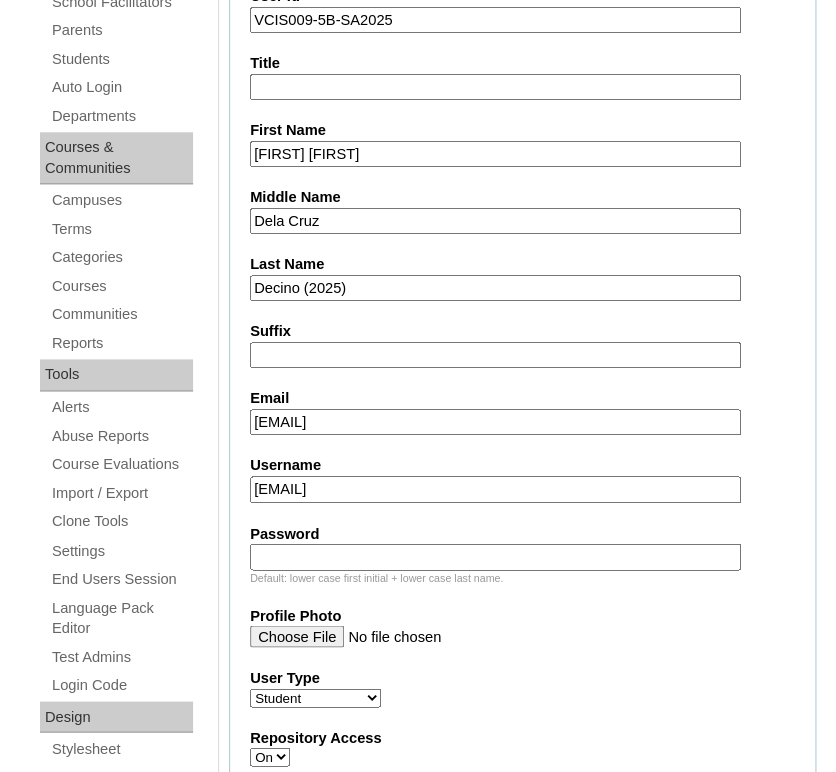 type on "francine.decino2025" 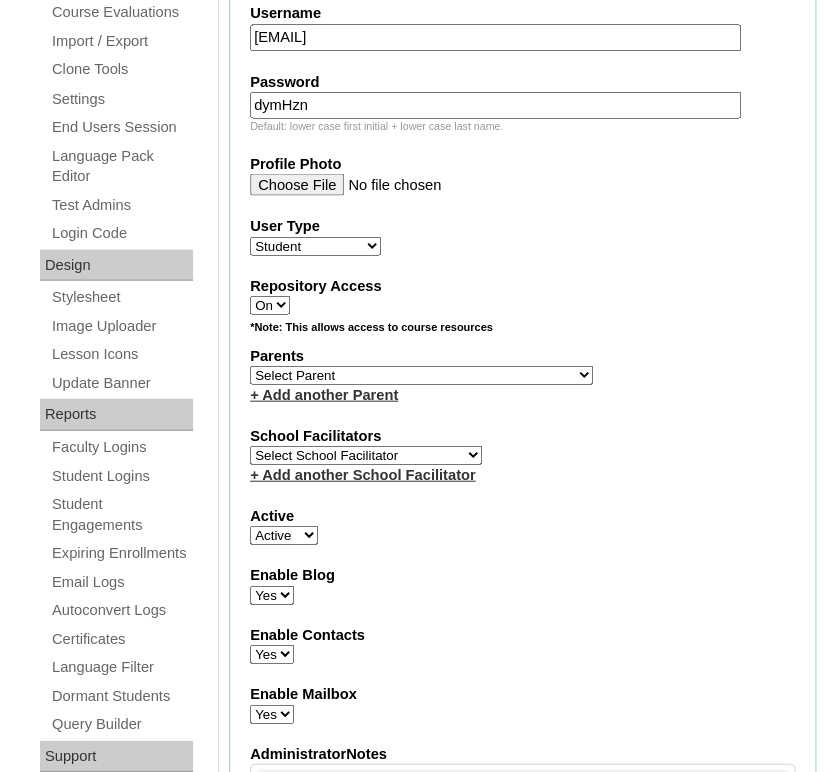 scroll, scrollTop: 861, scrollLeft: 0, axis: vertical 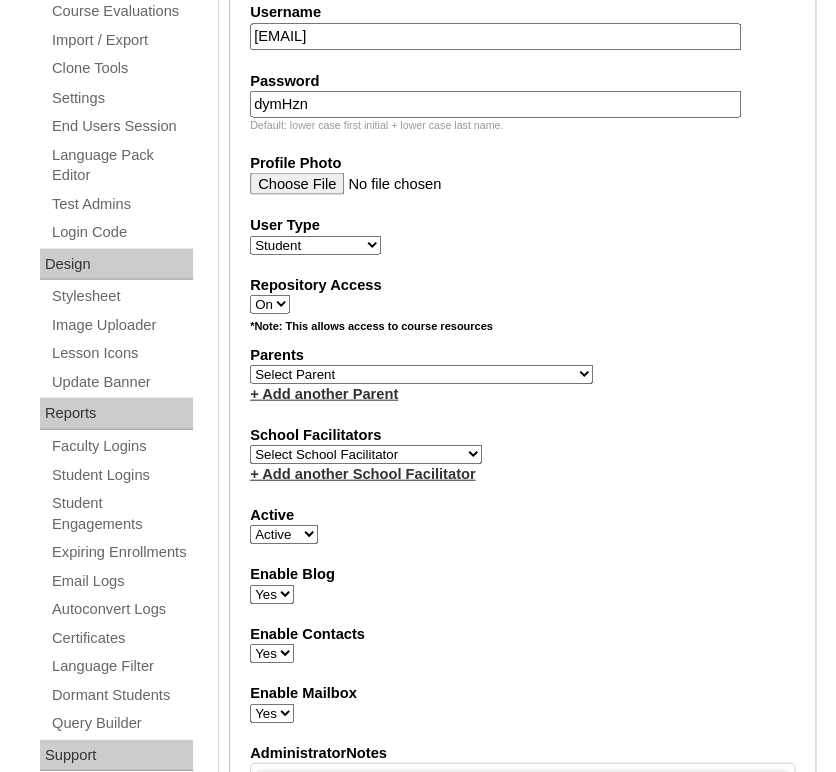 type on "dymHzn" 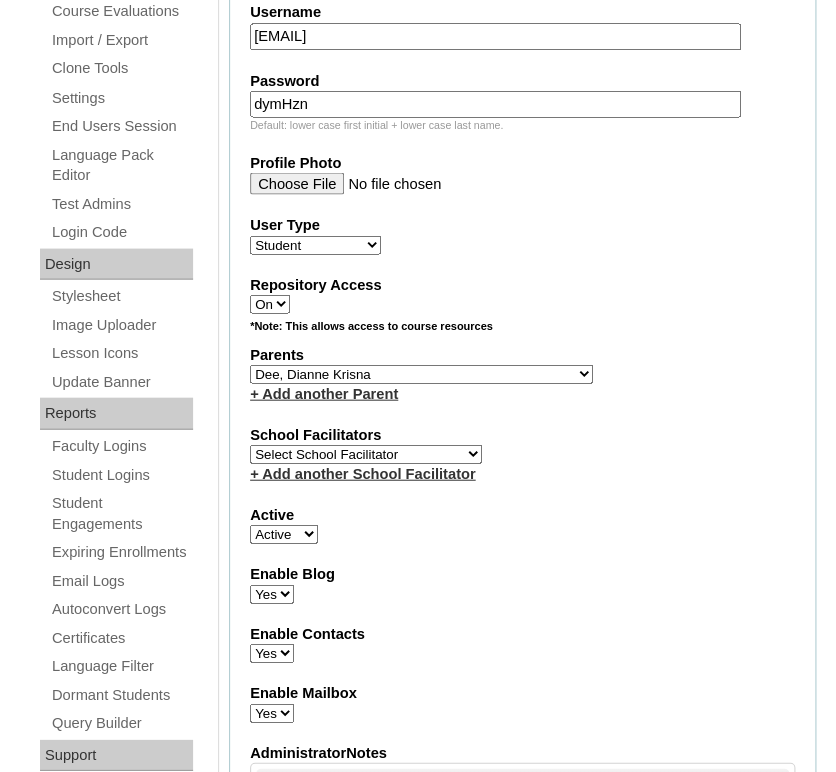 click on "Account Information
User Id
VCIS009-5B-SA2025
Title
First Name
Francine Avril
Middle Name
Dela Cruz
Last Name
Decino (2025)
Suffix
Email
panche0927@gmail.com
Username
francine.decino2025
Password
dymHzn
Default: lower case first initial + lower case last name.
Profile Photo
User Type
Faculty Staff Student Parents School Facilitators
Repository Access
On Off
*Note: This allows access to course resources
Parents
Select Parent
,
,
,
,
,
,
,
,
,
,
,
,
,
,
,
,
,
,
,
,
,
,
,
,
,
,
,
,
,
,
,
,
,
,
,
,
,
,
,
, Earl
, Leona Mae
, Mark and Rem Facilitators Account
Abastillas, Ruby Anne
Adelantar, Christine
AGUILAR, PAULA BIANCA DE GUIA
AGUTO ABAD, MARIA KIMBERLY
Arabia, Joy Pauline" at bounding box center [522, 331] 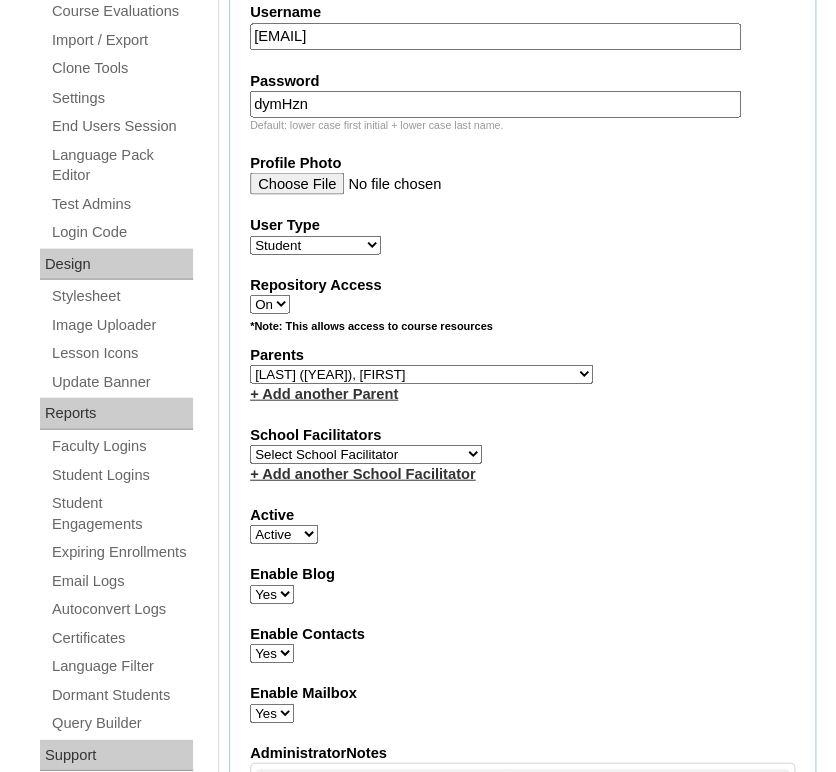 click on "Select Parent
,
,
,
,
,
,
,
,
,
,
,
,
,
,
,
,
,
,
,
,
,
,
,
,
,
,
,
,
,
,
,
,
,
,
,
,
,
,
,
, Earl
, Leona Mae
, Mark and Rem Facilitators Account
Abastillas, Ruby Anne
Adelantar, Christine
AGUILAR, PAULA BIANCA DE GUIA
AGUTO ABAD, MARIA KIMBERLY
Allego, (OLD) Jacqueline V.
Apostol (2025), Ma. Angelique
Arabia, Joy Pauline
Arca, Marinela
ARINGAY, Rona
AUSTRIA	, GENIE (2023)
Bahtiyorovic Mahkamov, Umid
Bajarias 2025, Ma. Luz
Balay , Jennie Rose
Balingit, 2025, Jennith
BALISBIS (2025), CHAREEN
Balubayan , Bleszl Grace
Banez, Mary Karmilita
Bayudan., Charo
Benitez, Maria Christina
Boosten, April Aro
Braga, Pilita Castro
Braga (new), Pilita
Briones, Keziah
Buncio, Sophia Ellen
Caalim, Kathleen Grace
Calangian (2025), Dexter
Cani (2025), Michelle Anne
Canlas, Maria Criselda
Carino (OLD), Catherina" at bounding box center (421, 373) 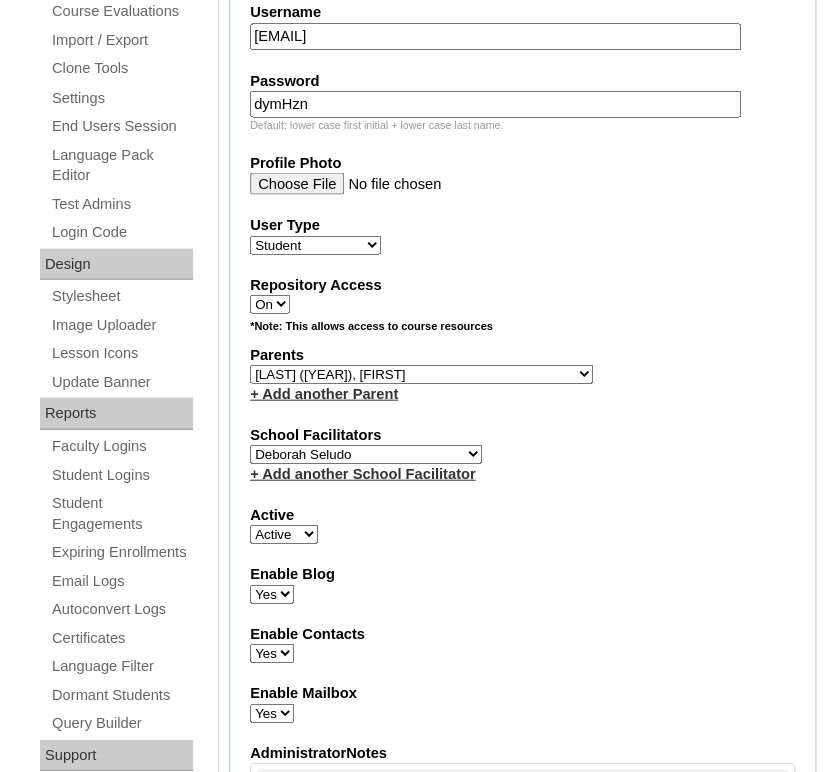 click on "+ Add another School Facilitator" at bounding box center [522, 473] 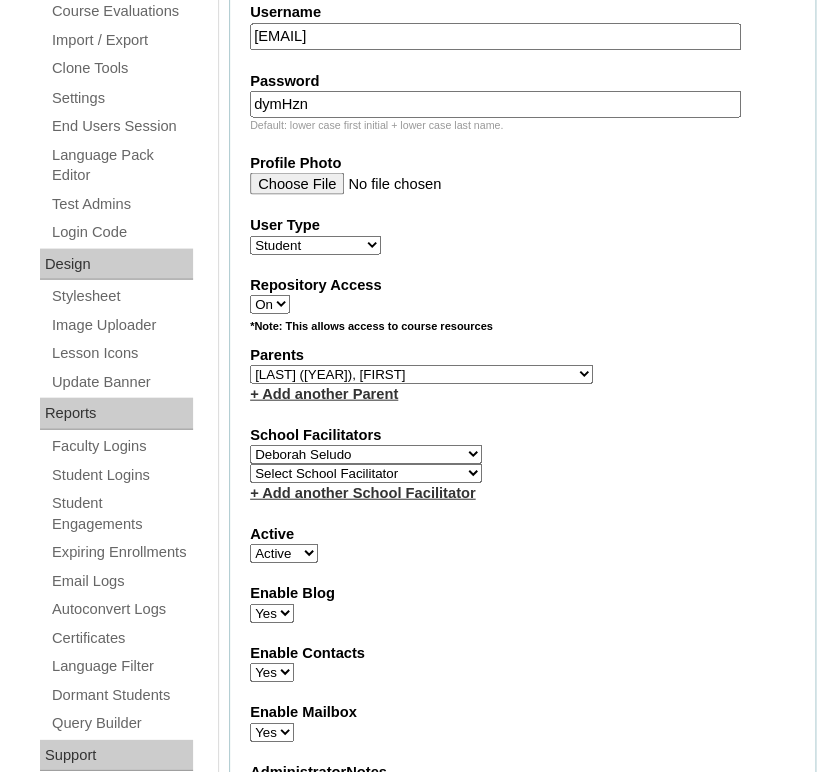scroll, scrollTop: 2106, scrollLeft: 0, axis: vertical 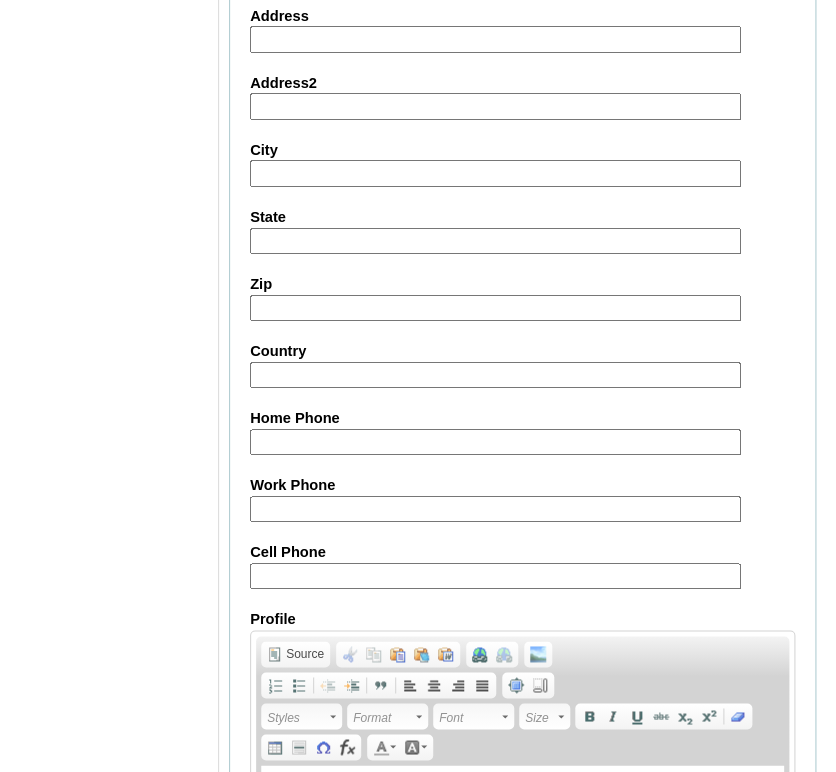 click on "Cell Phone" at bounding box center [495, 576] 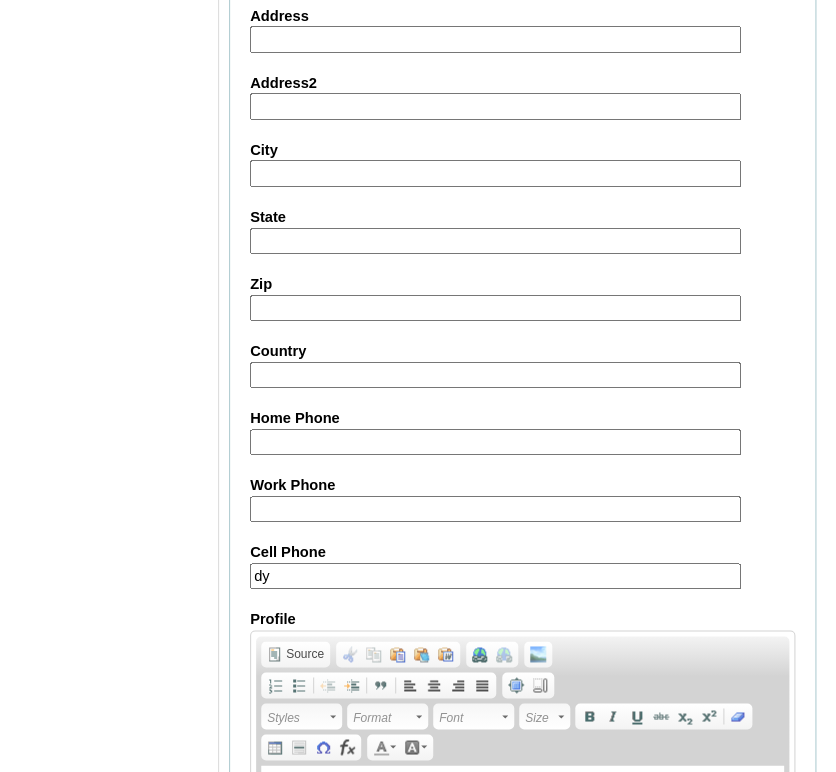 type on "d" 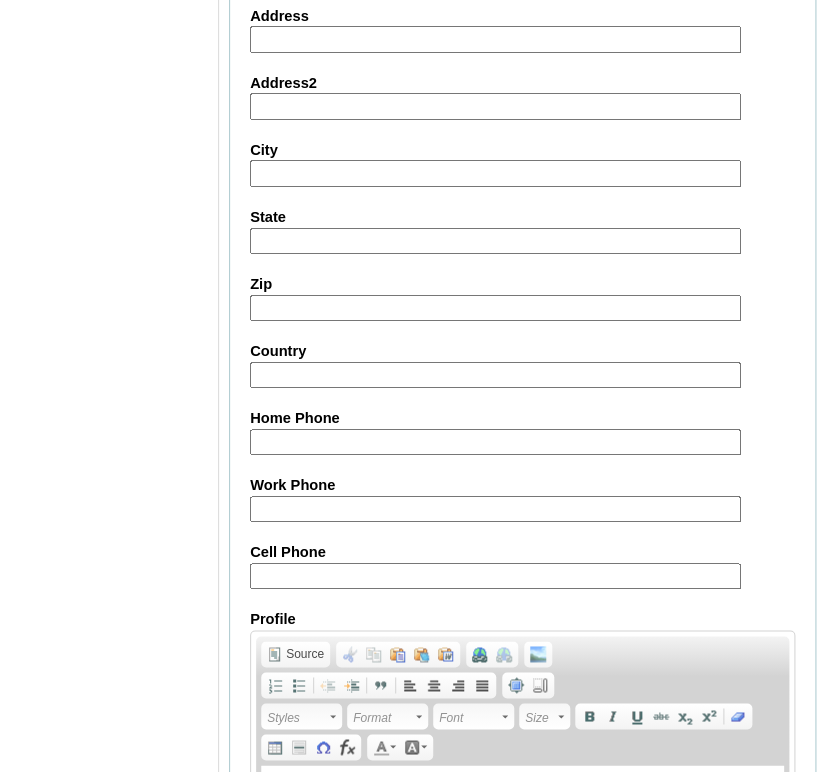 paste on "971508731562, 971508731562" 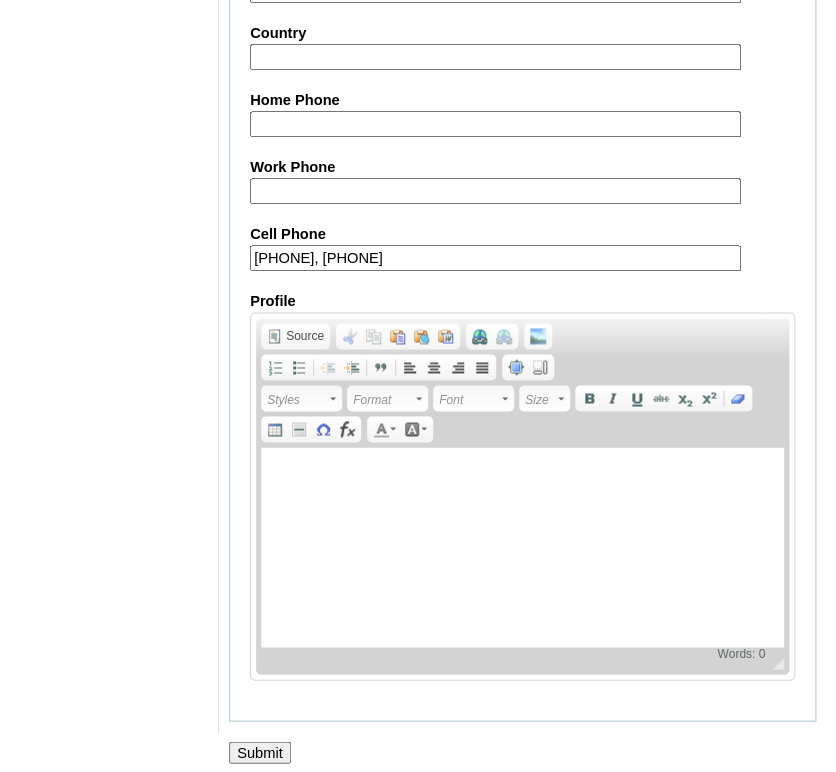 scroll, scrollTop: 2424, scrollLeft: 0, axis: vertical 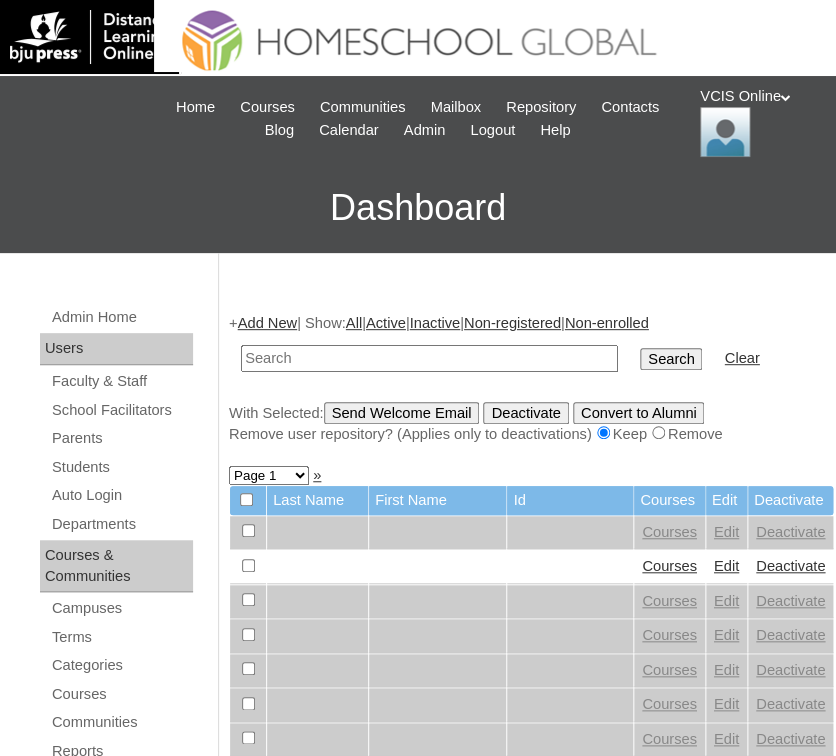 click at bounding box center [429, 358] 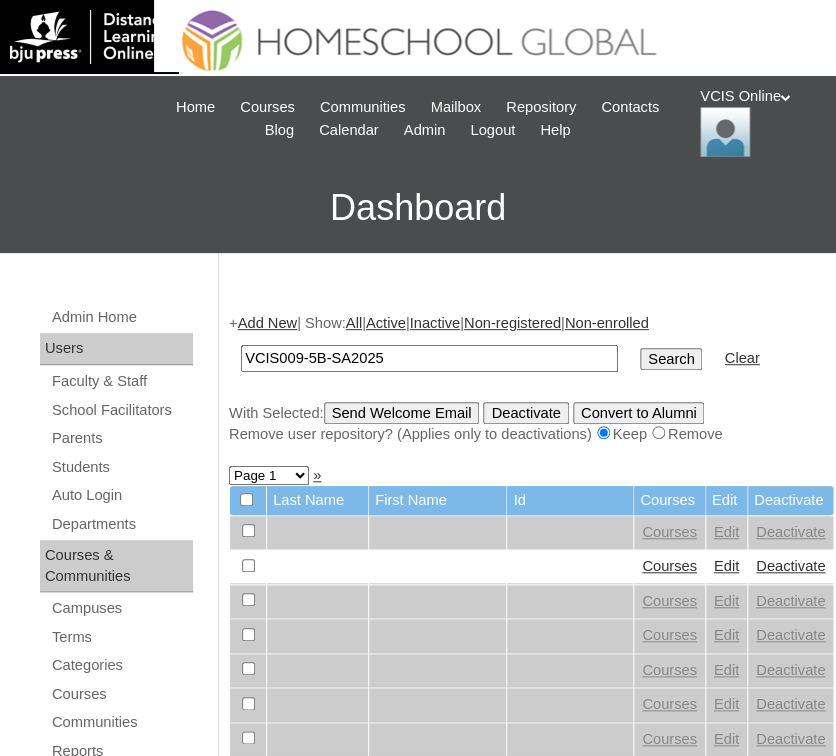 type on "VCIS009-5B-SA2025" 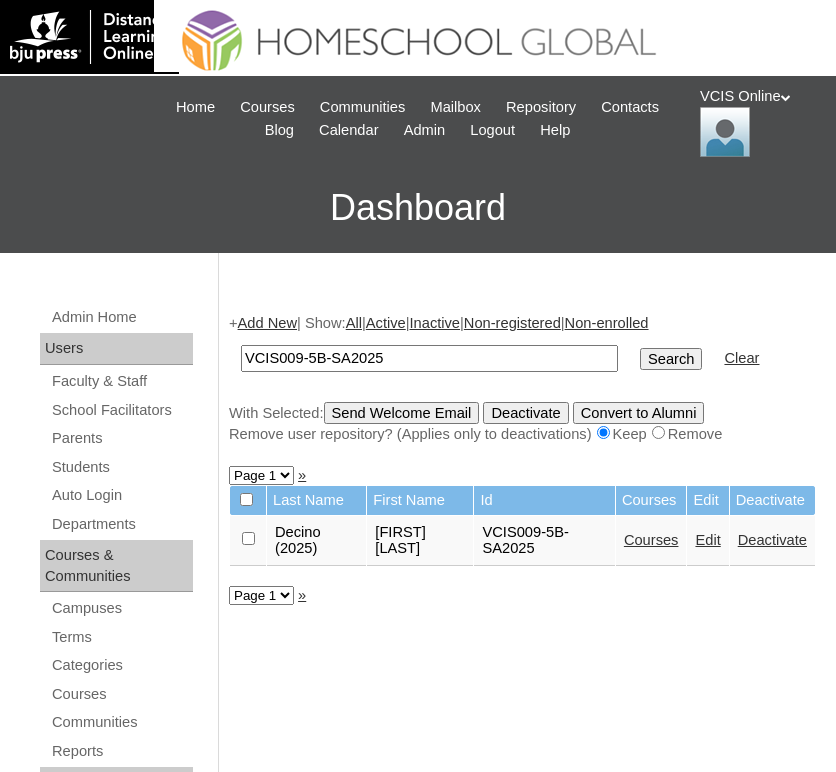 scroll, scrollTop: 0, scrollLeft: 0, axis: both 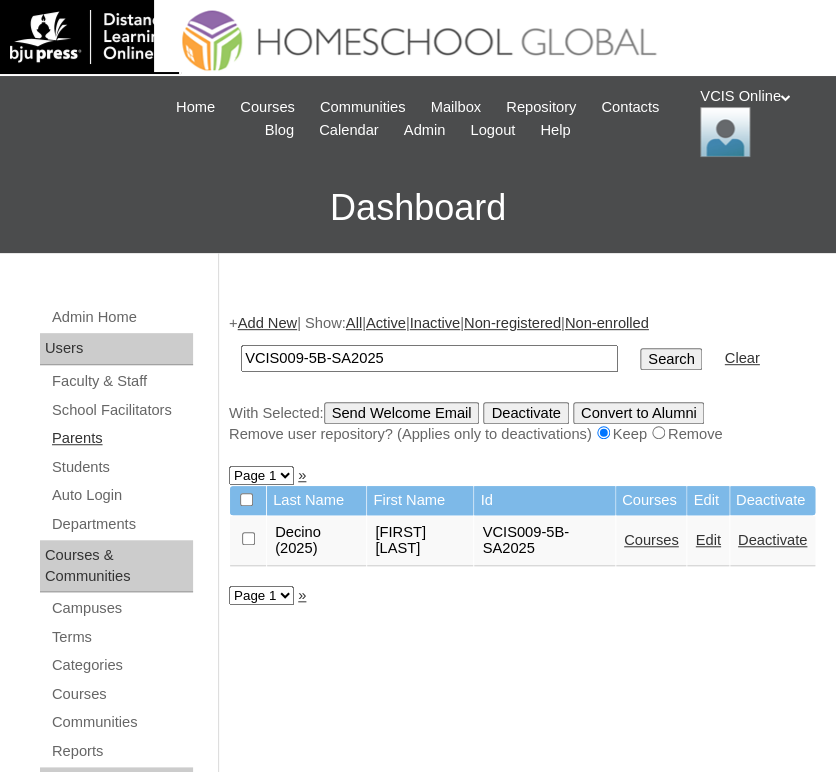 click on "Parents" at bounding box center [121, 438] 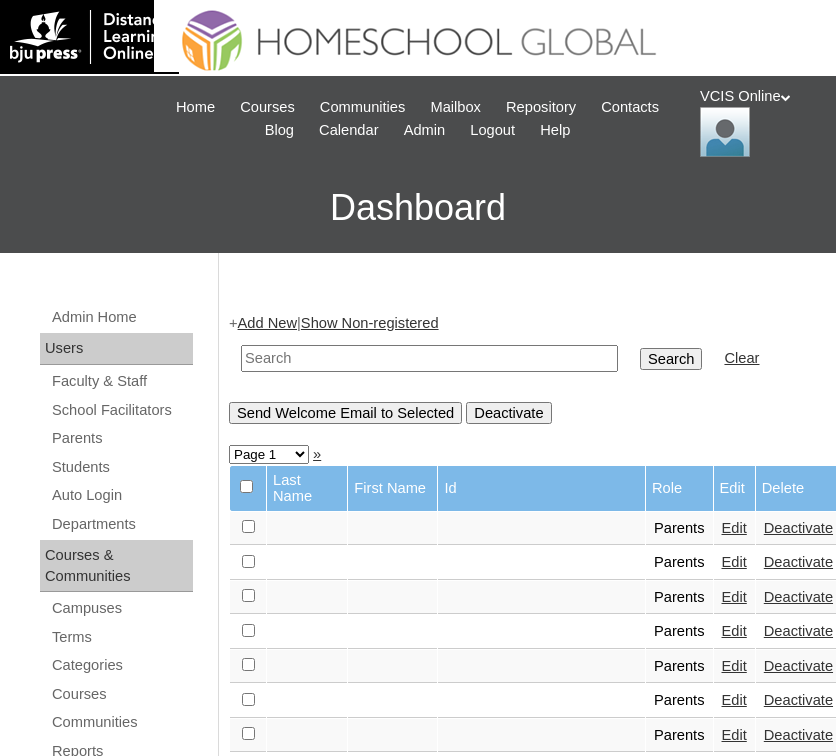 scroll, scrollTop: 0, scrollLeft: 0, axis: both 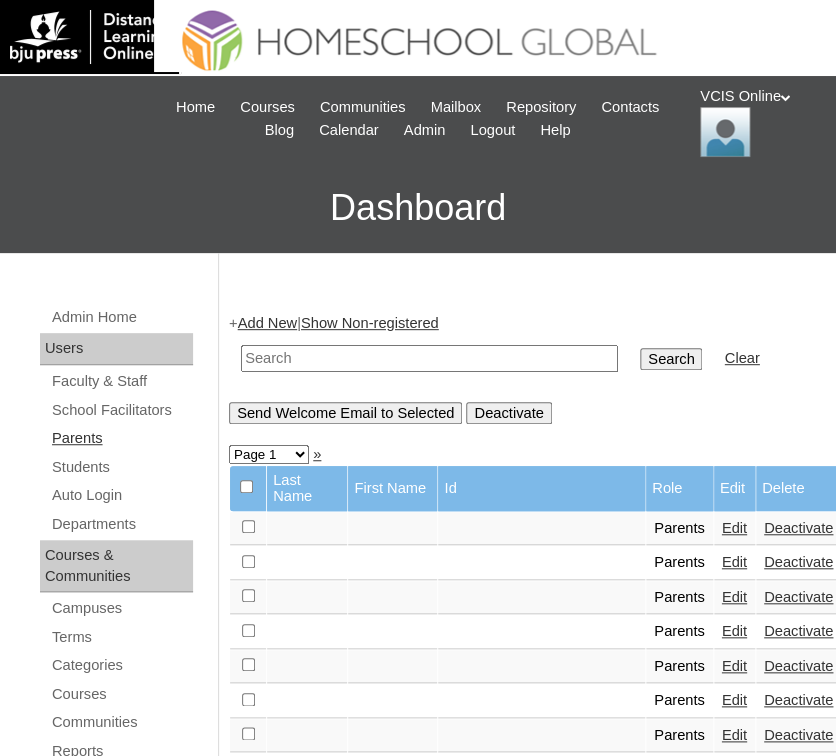 click on "Parents" at bounding box center (121, 438) 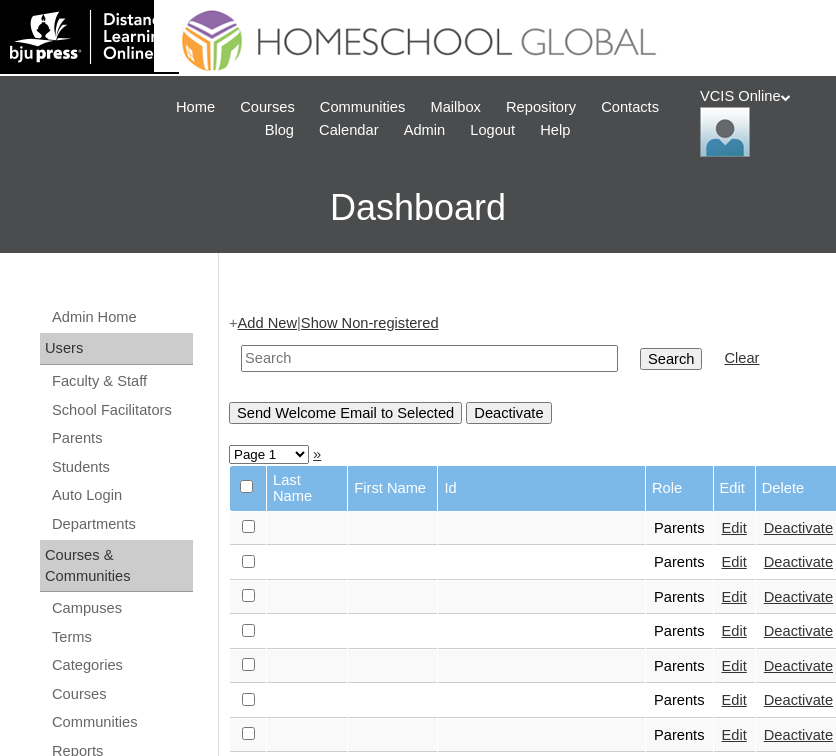 scroll, scrollTop: 0, scrollLeft: 0, axis: both 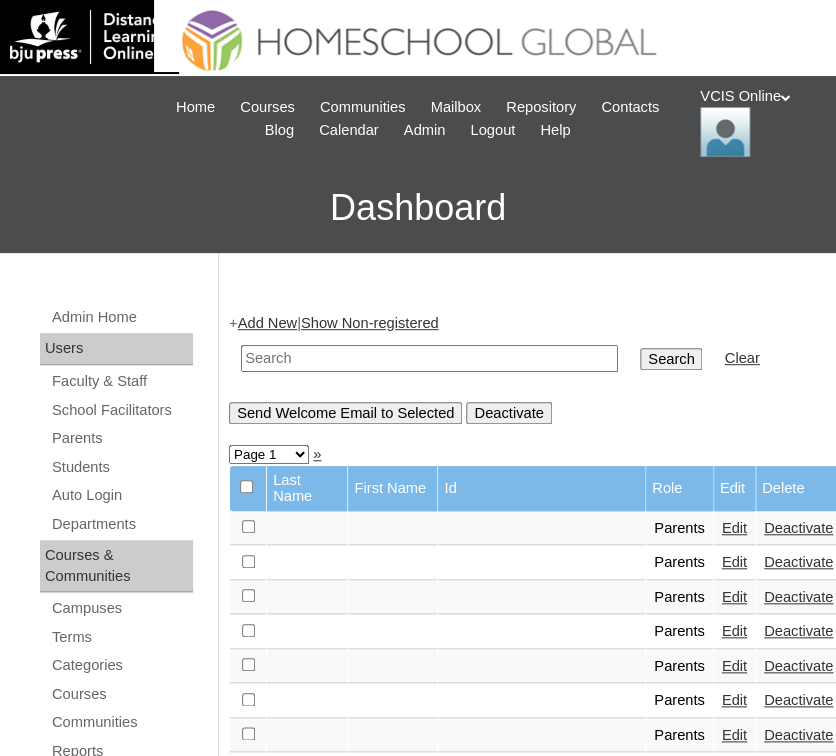click at bounding box center [429, 358] 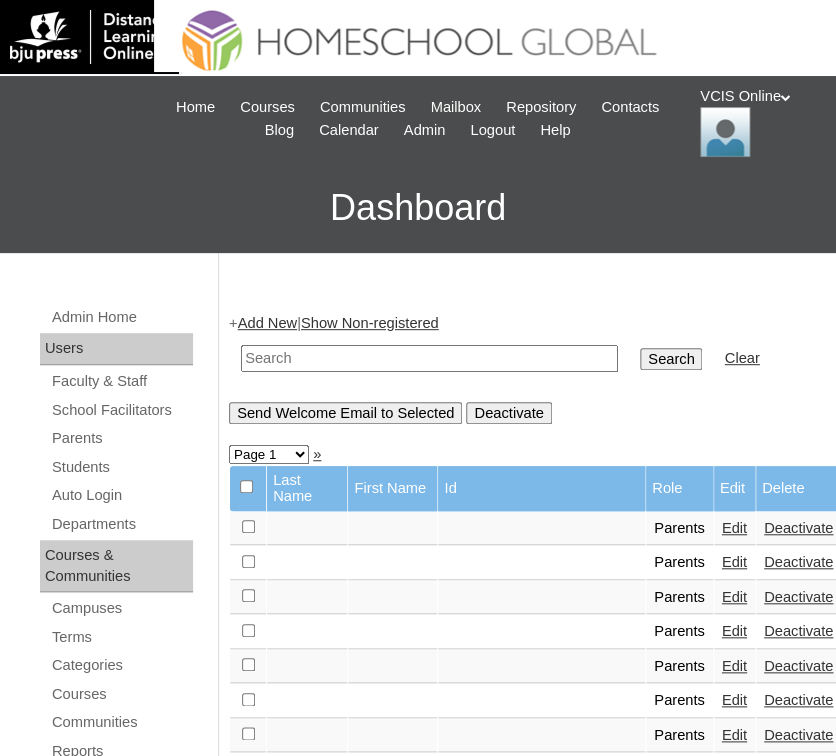 paste on "VCIS010-5B-PA2025" 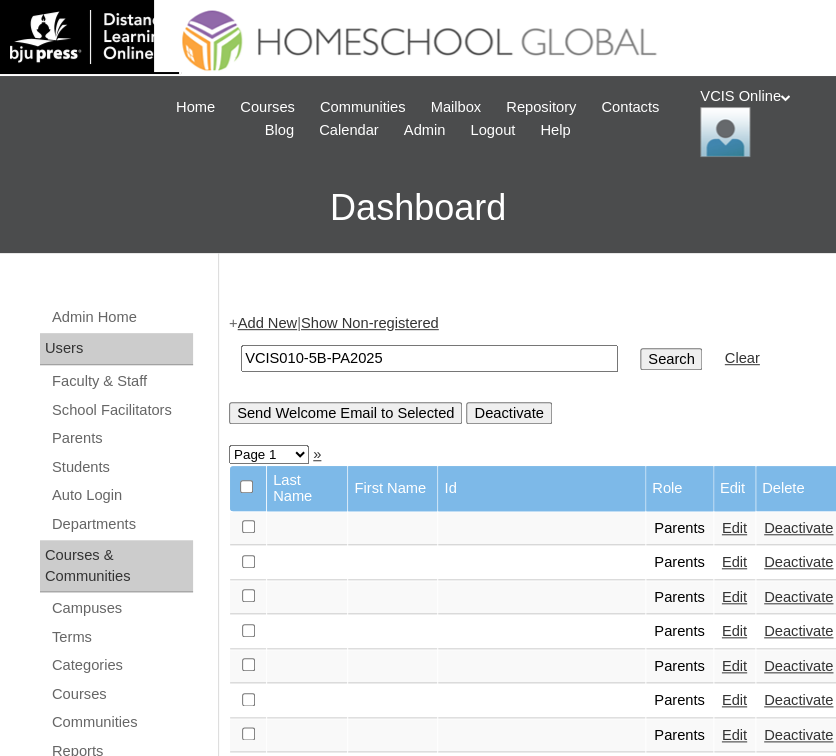 type on "VCIS010-5B-PA2025" 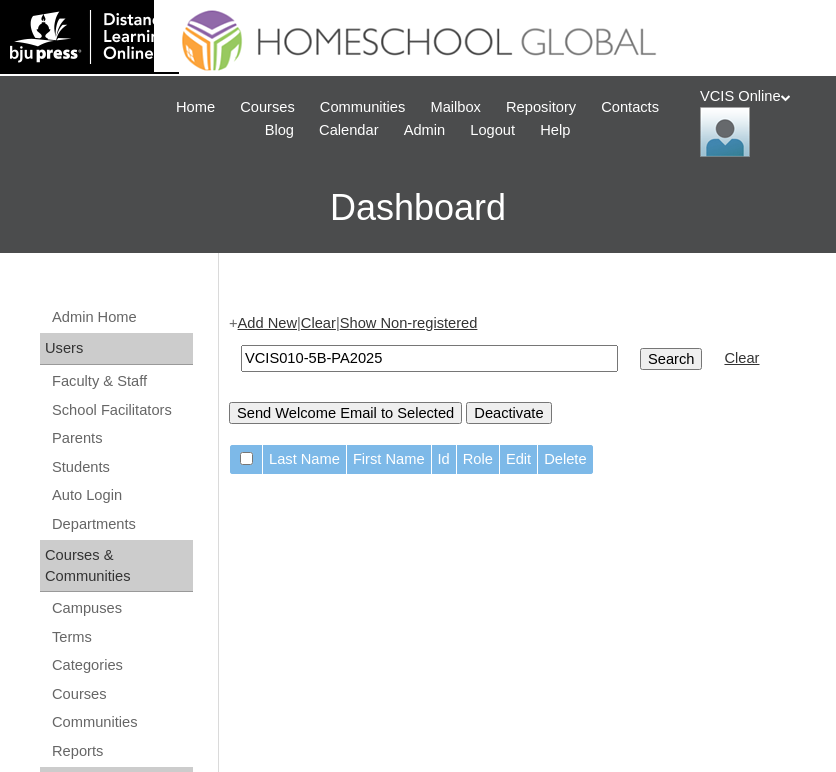 scroll, scrollTop: 0, scrollLeft: 0, axis: both 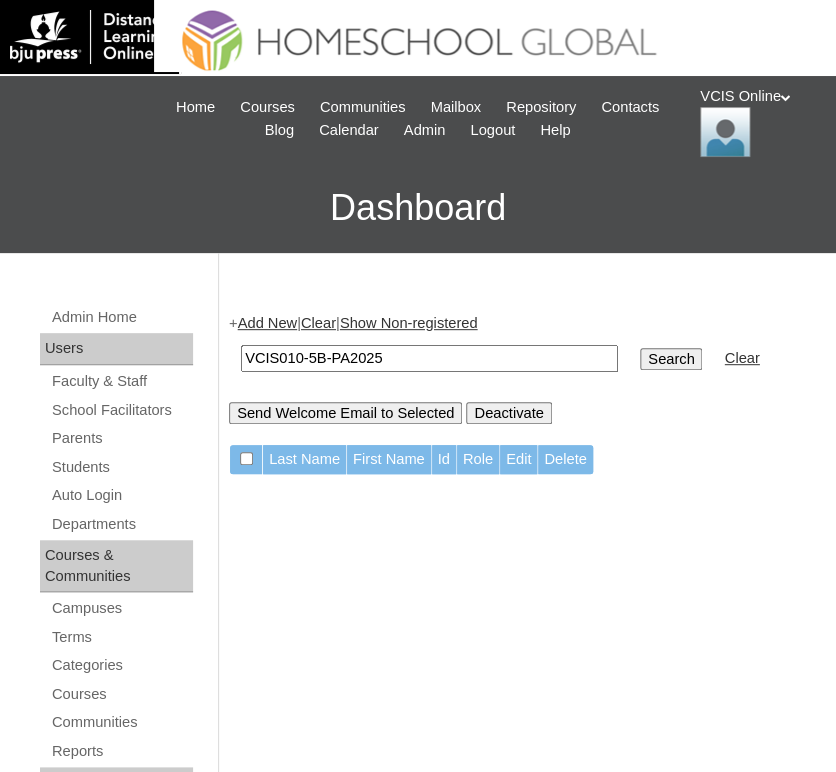 click on "Add New" at bounding box center [267, 323] 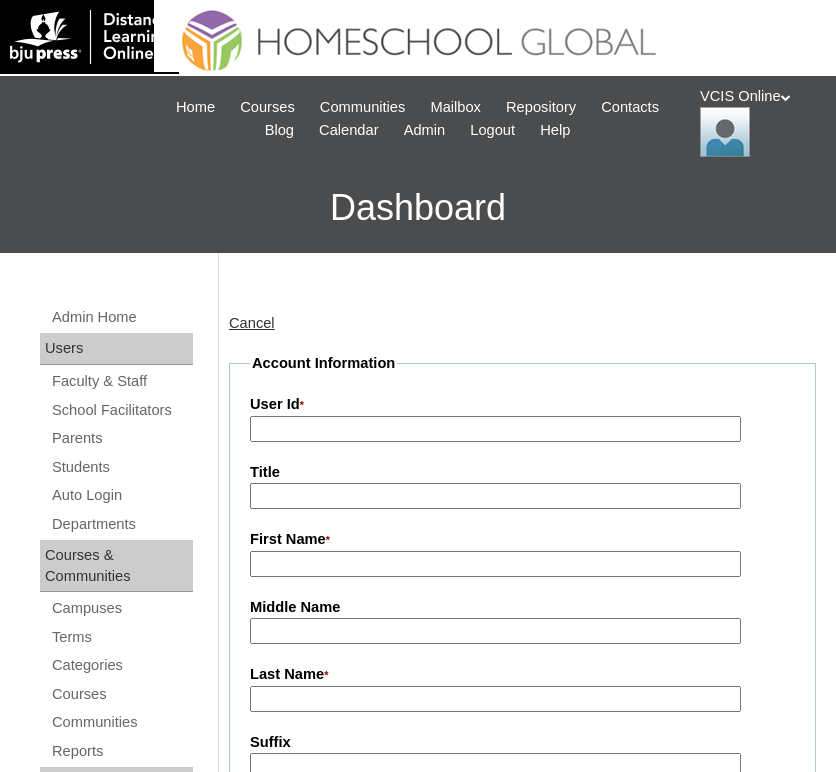 scroll, scrollTop: 0, scrollLeft: 0, axis: both 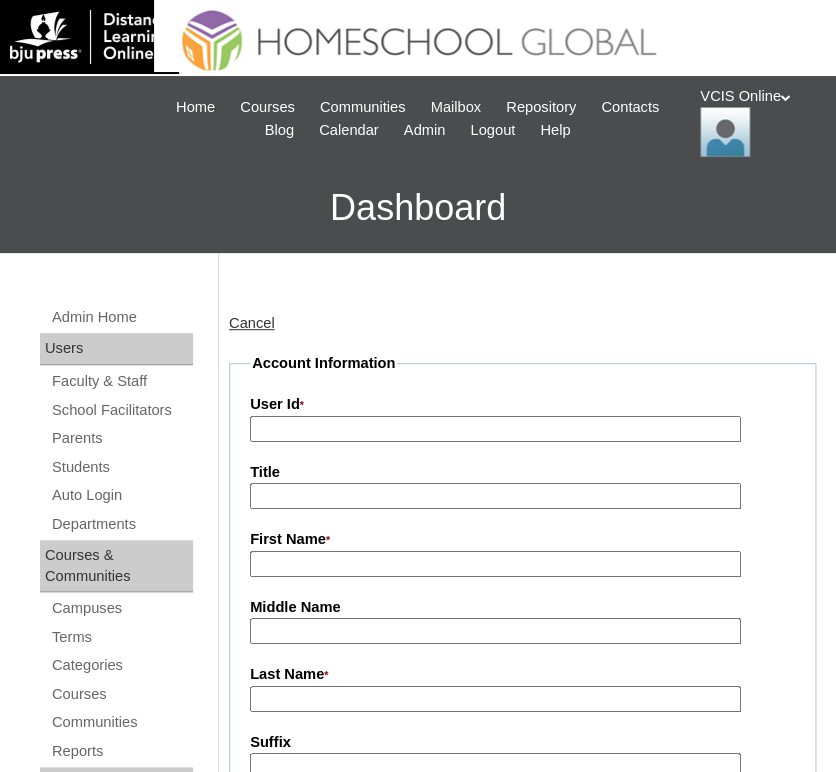 click on "User Id  *" at bounding box center [495, 429] 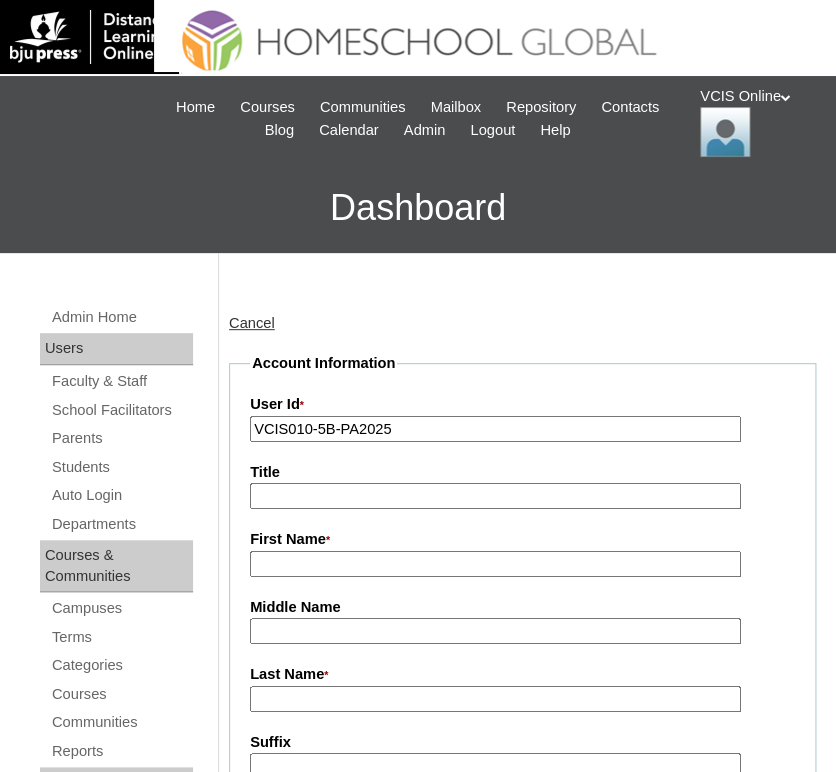 type on "VCIS010-5B-PA2025" 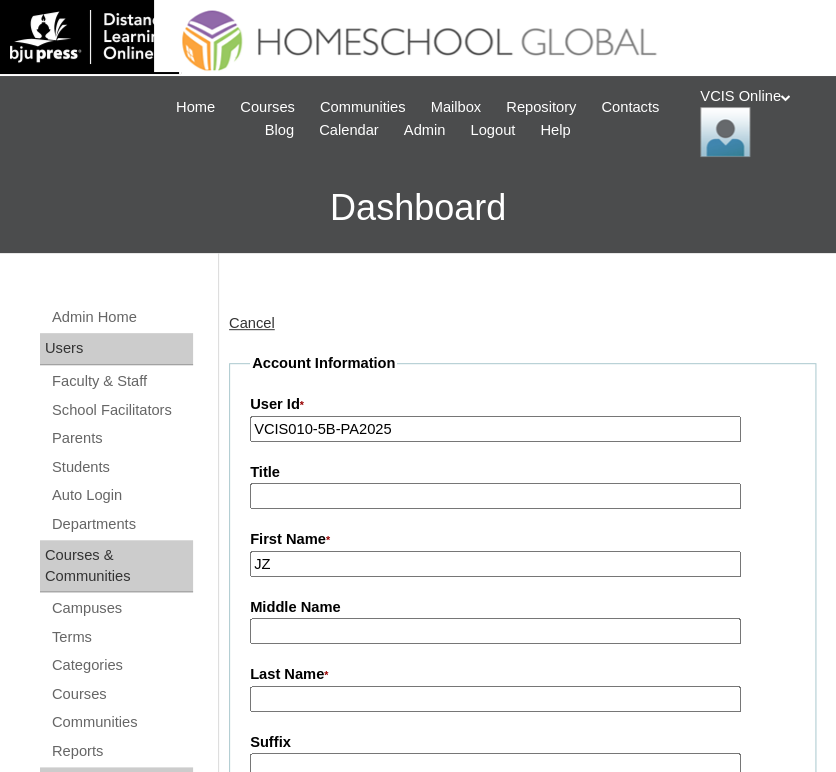 type on "J" 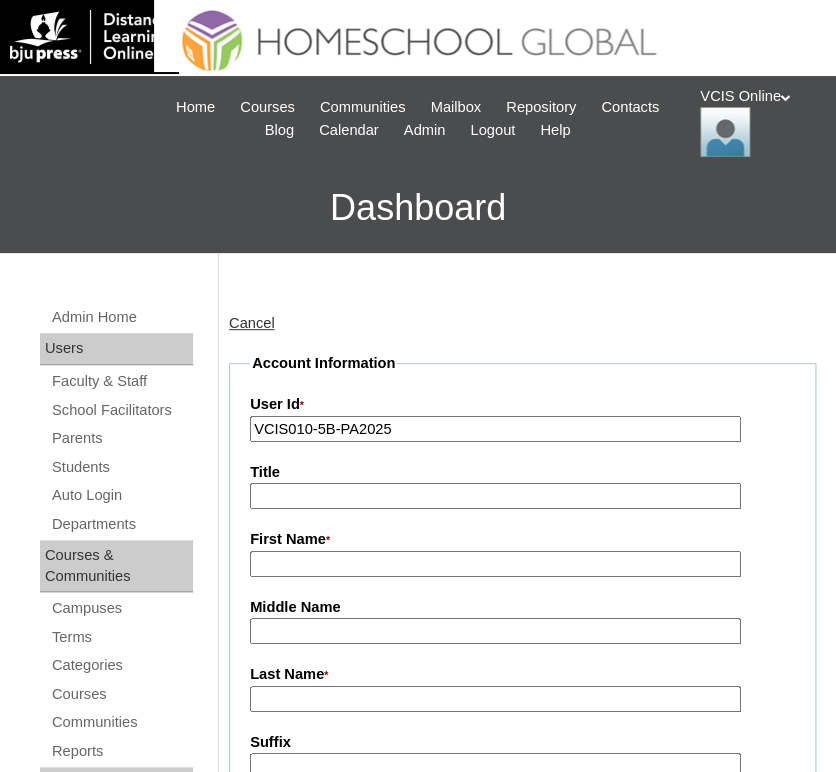 paste on "Jeanelyn Lapuente" 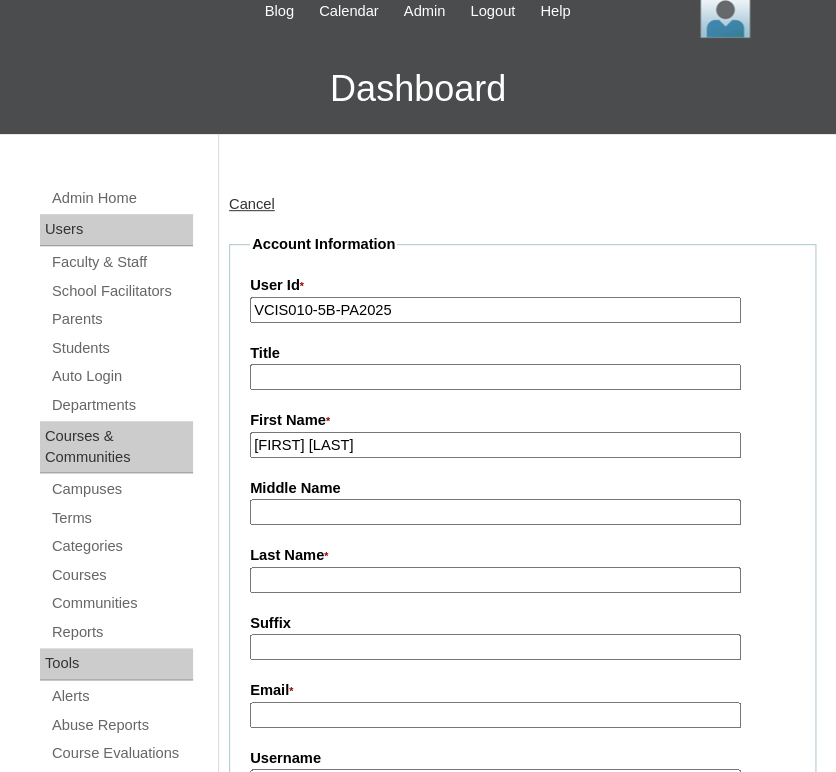 scroll, scrollTop: 127, scrollLeft: 0, axis: vertical 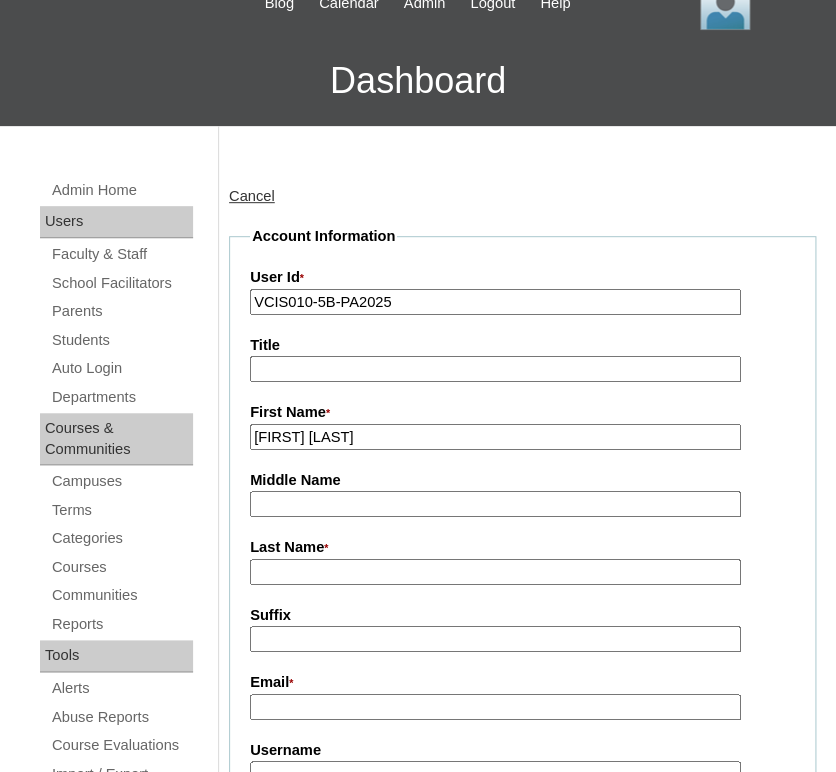 click on "Jeanelyn Lapuente" at bounding box center (495, 437) 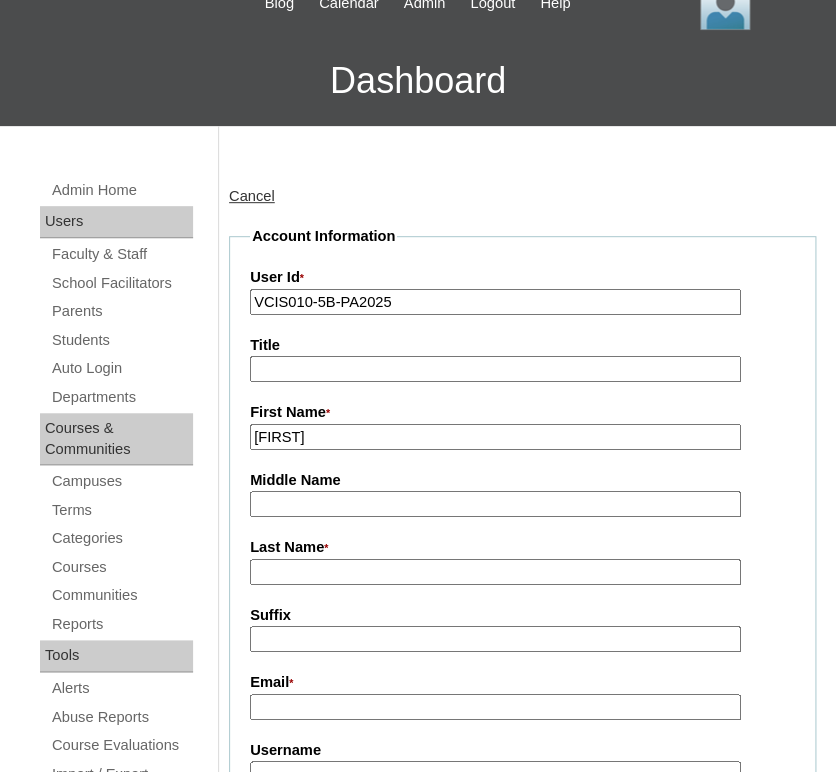 type on "Jeanelyn" 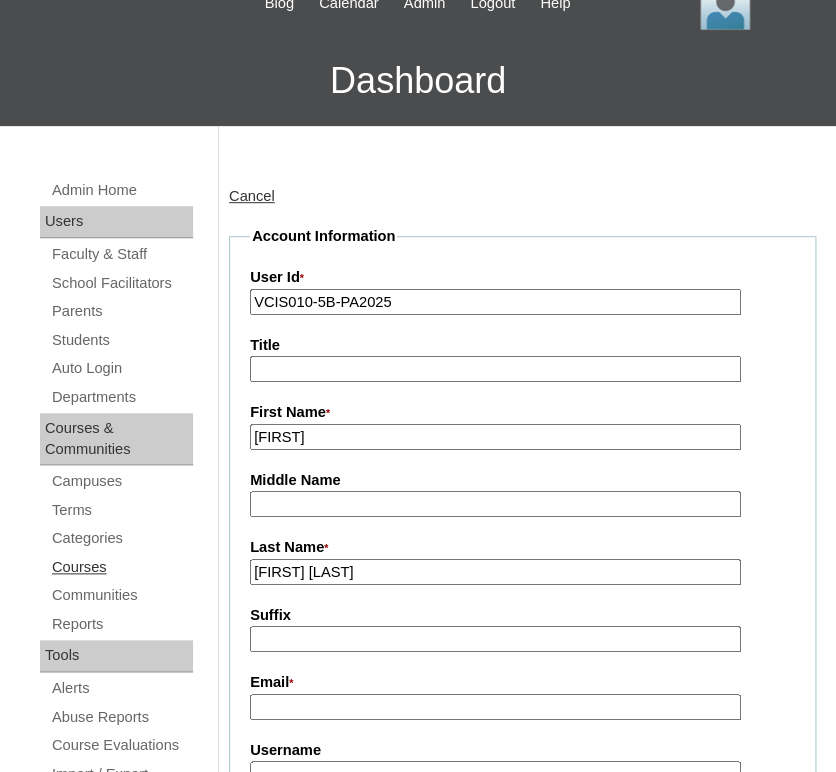 drag, startPoint x: 325, startPoint y: 571, endPoint x: 172, endPoint y: 572, distance: 153.00327 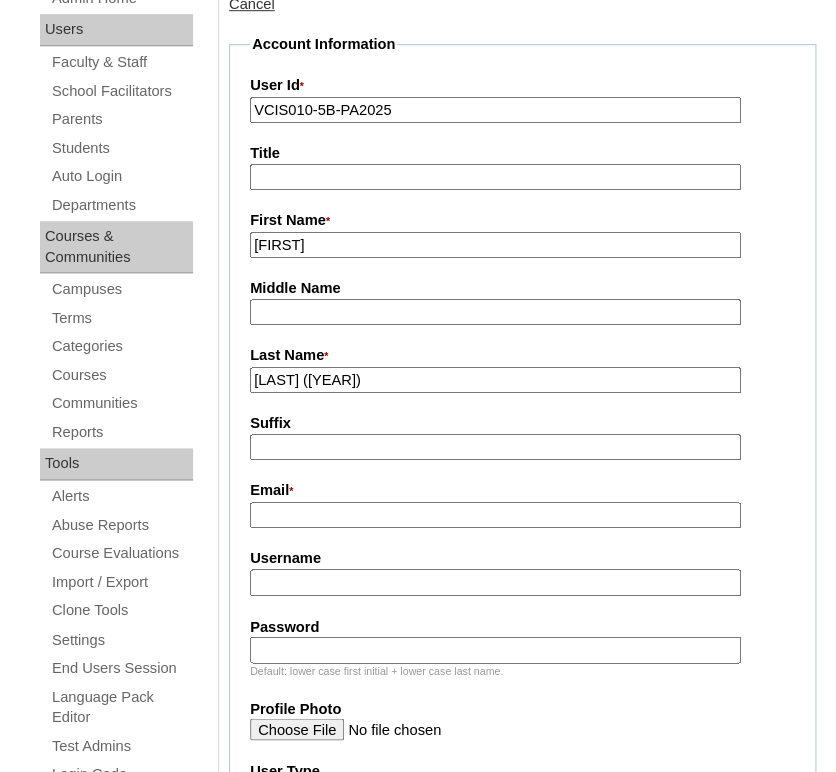 scroll, scrollTop: 329, scrollLeft: 0, axis: vertical 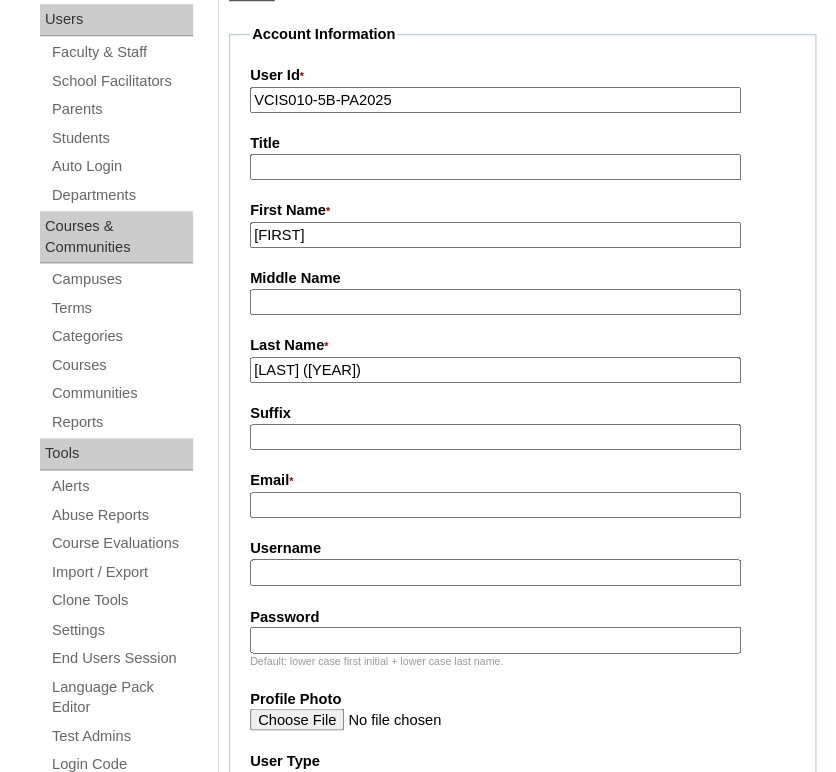 type on "[LAST] ([YEAR])" 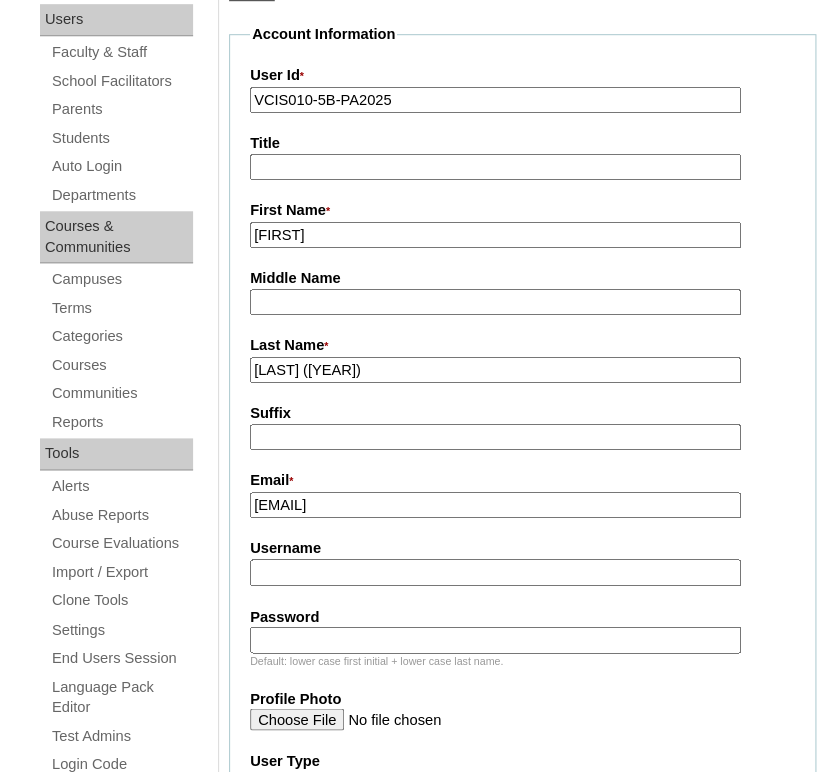 type on "jeancalong@gmail.com" 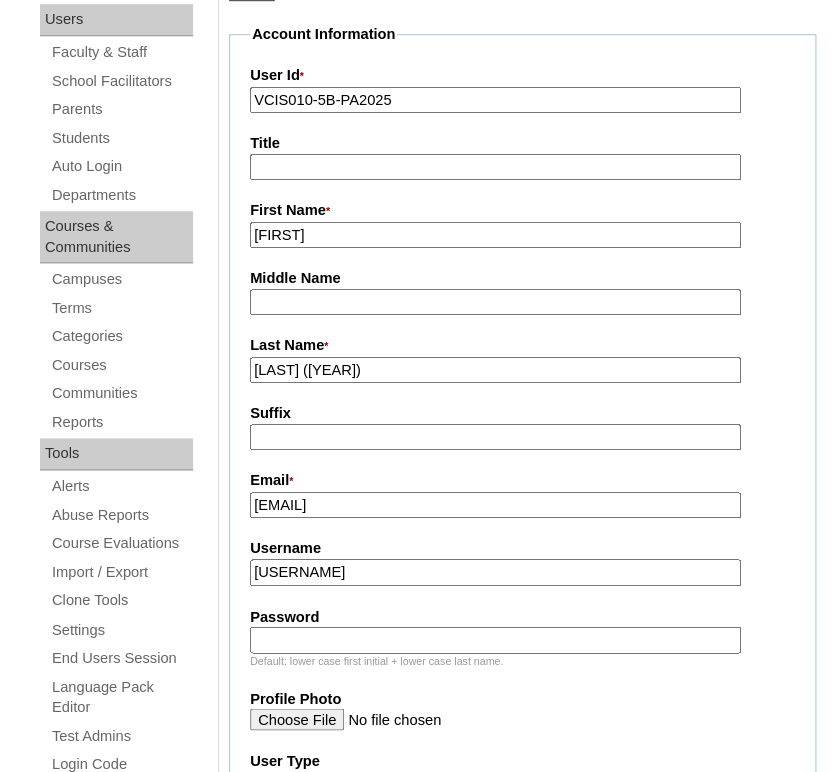 type on "jlapuente2025" 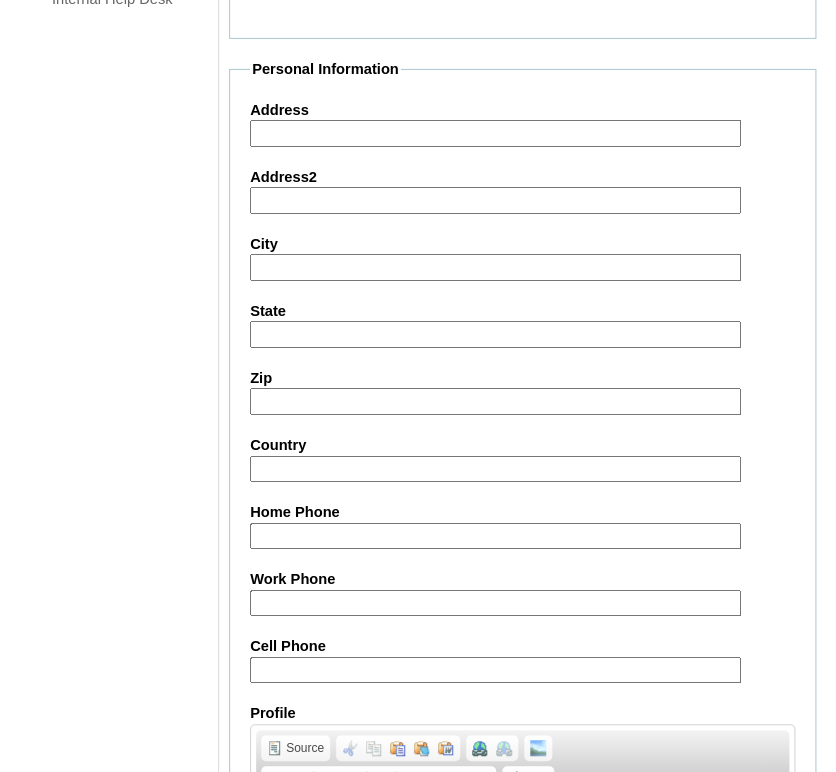 scroll, scrollTop: 1647, scrollLeft: 0, axis: vertical 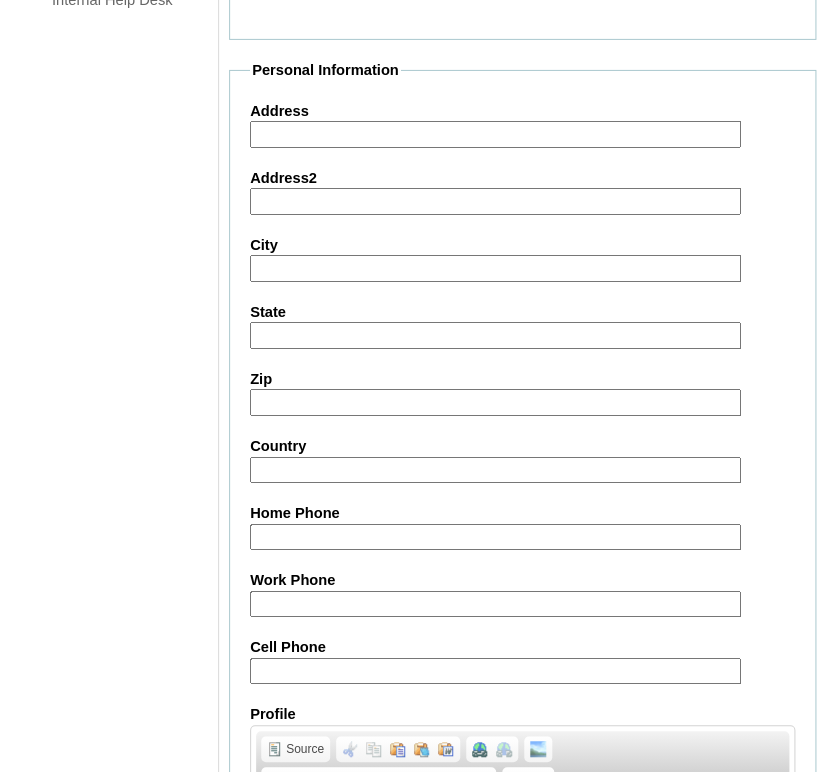 type on "JZhMQc" 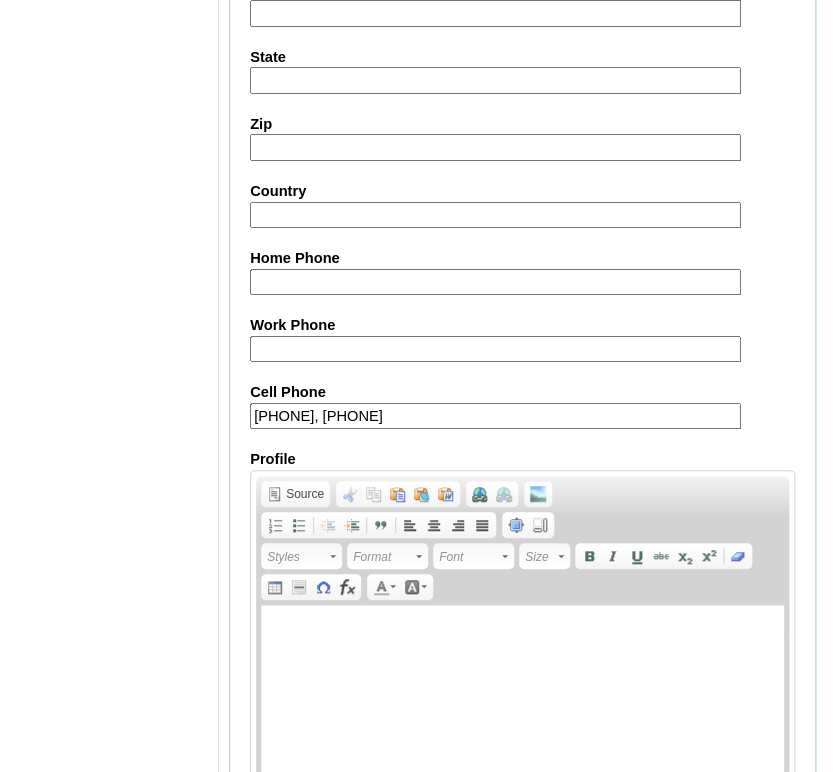 scroll, scrollTop: 2035, scrollLeft: 0, axis: vertical 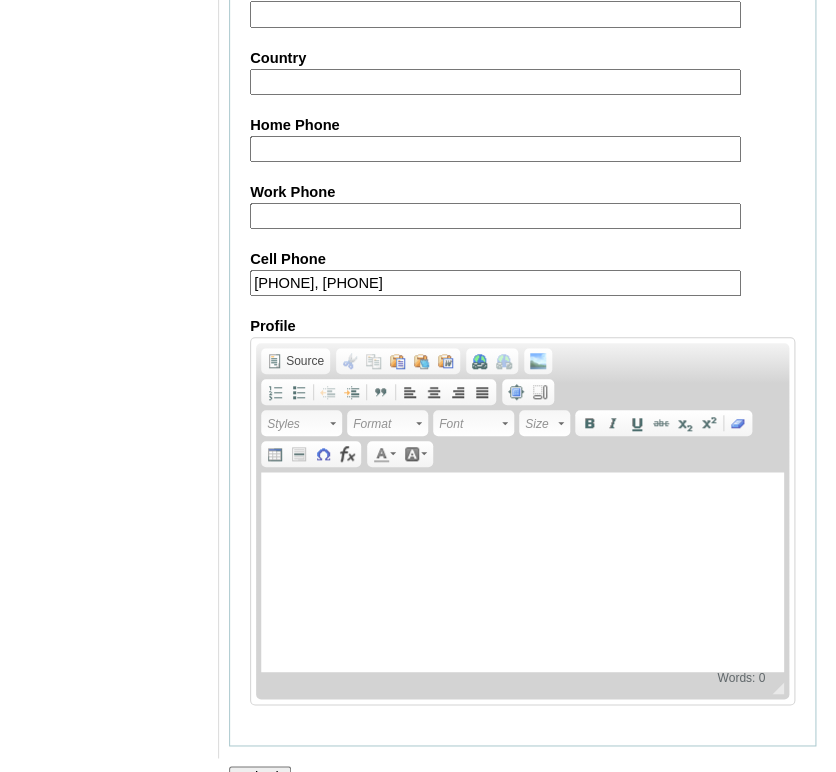 type on "[PHONE], [PHONE]" 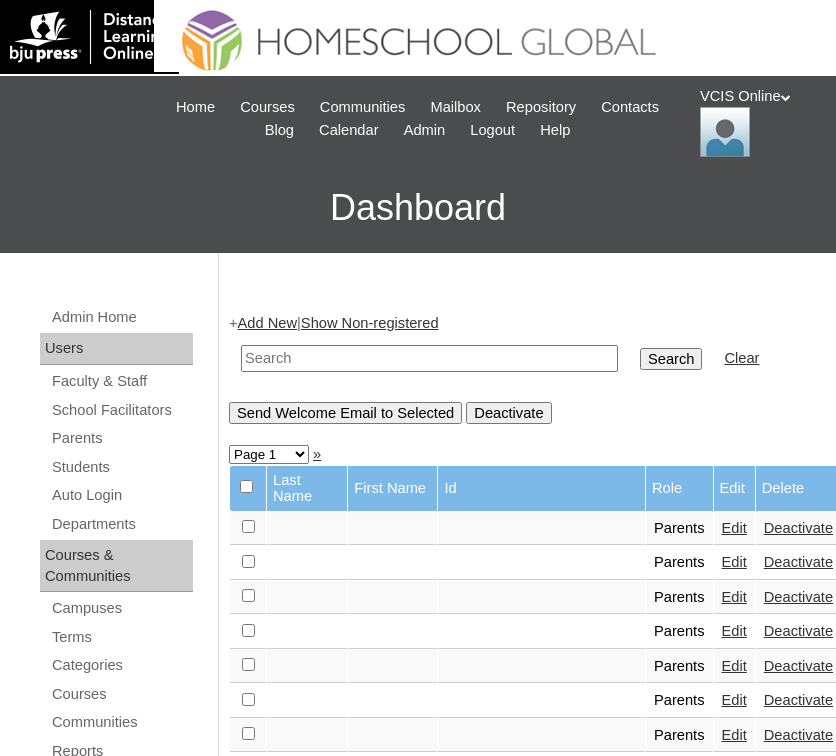 scroll, scrollTop: 0, scrollLeft: 0, axis: both 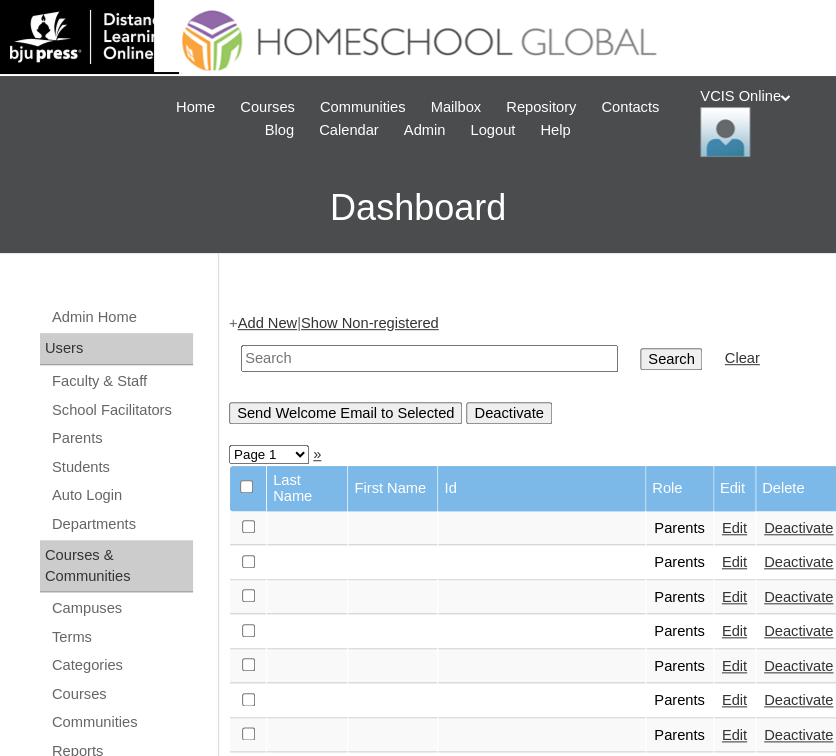 click at bounding box center (429, 358) 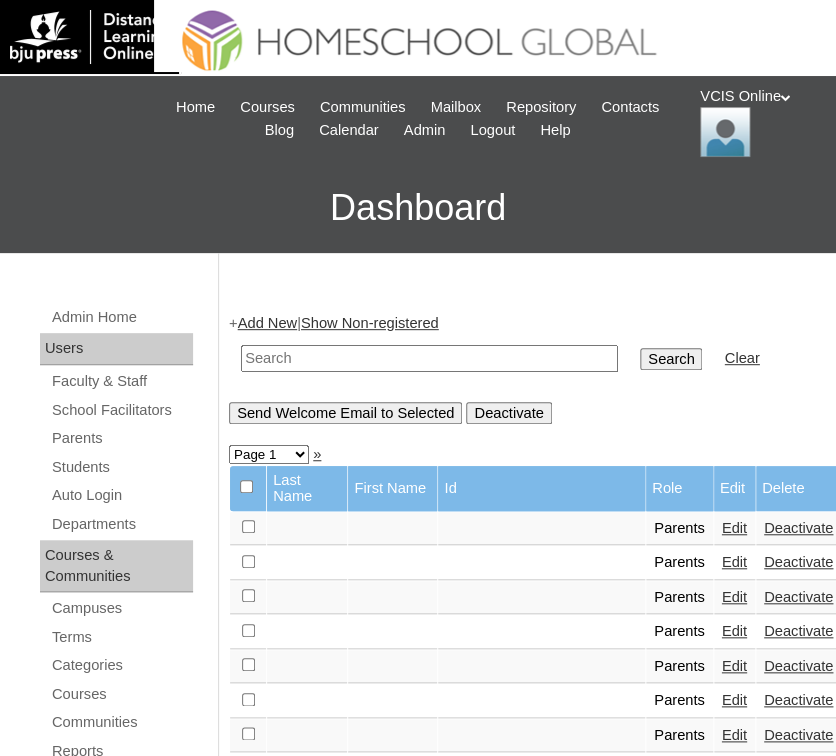 paste on "VCIS010-5B-PA2025" 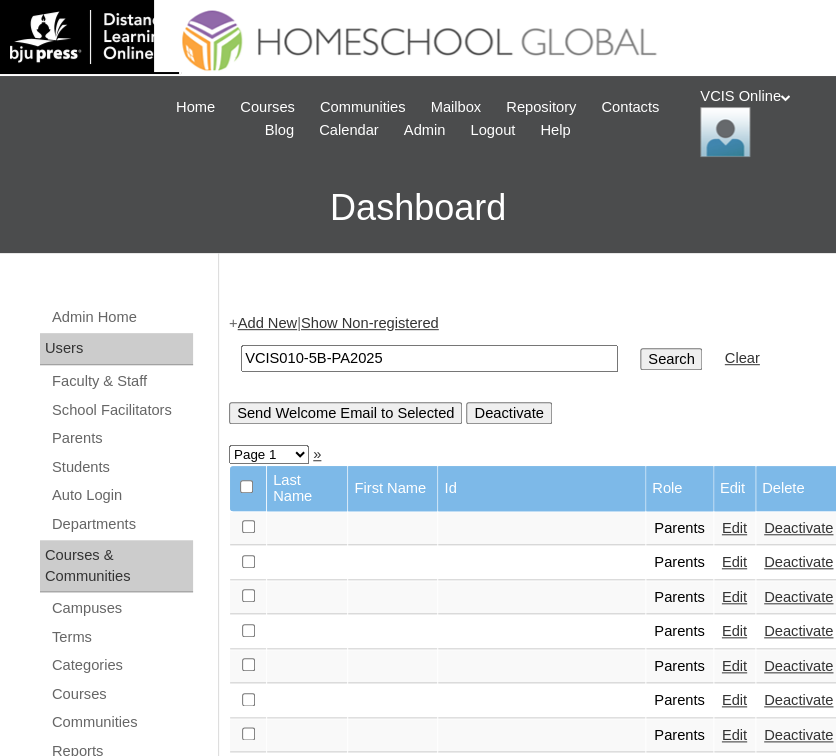 type on "VCIS010-5B-PA2025" 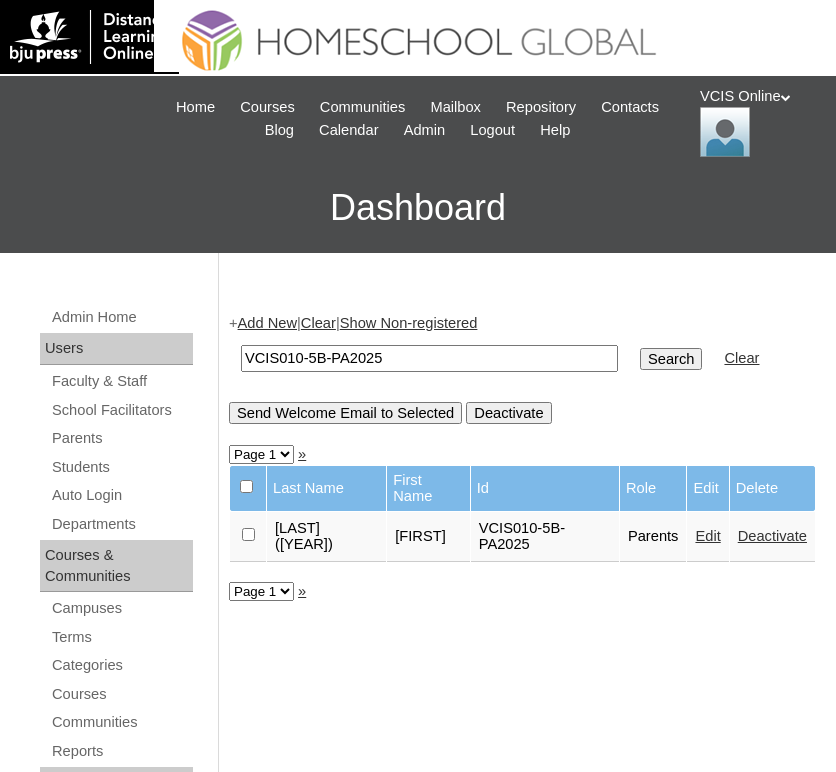 scroll, scrollTop: 0, scrollLeft: 0, axis: both 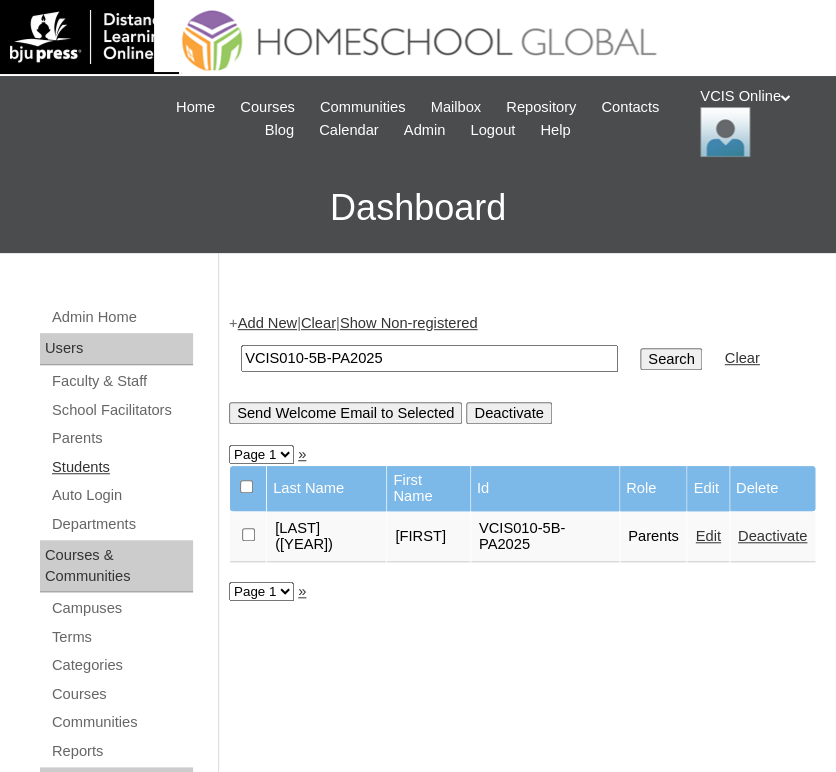 click on "Students" at bounding box center [121, 467] 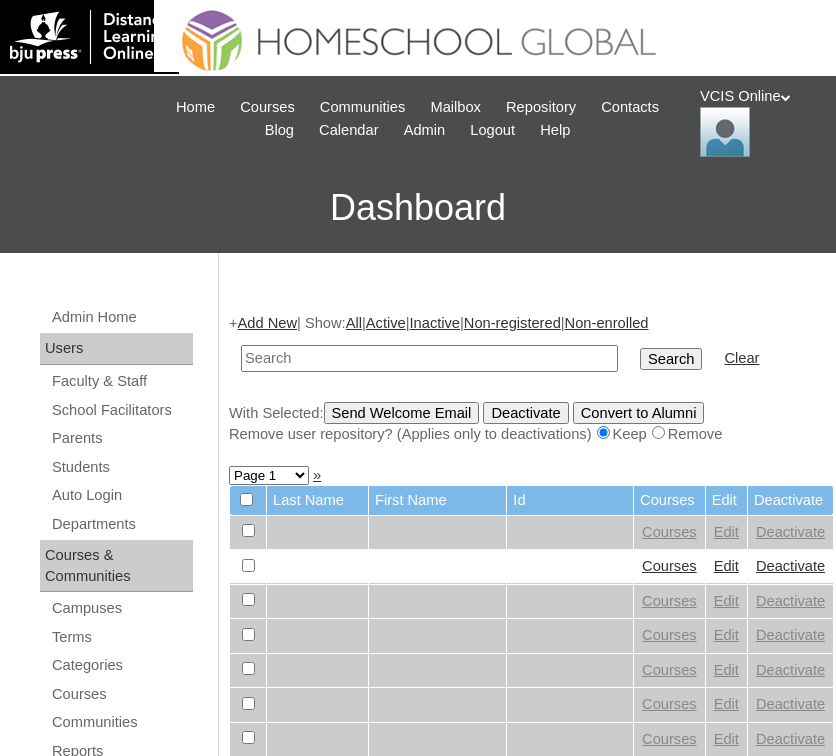 scroll, scrollTop: 0, scrollLeft: 0, axis: both 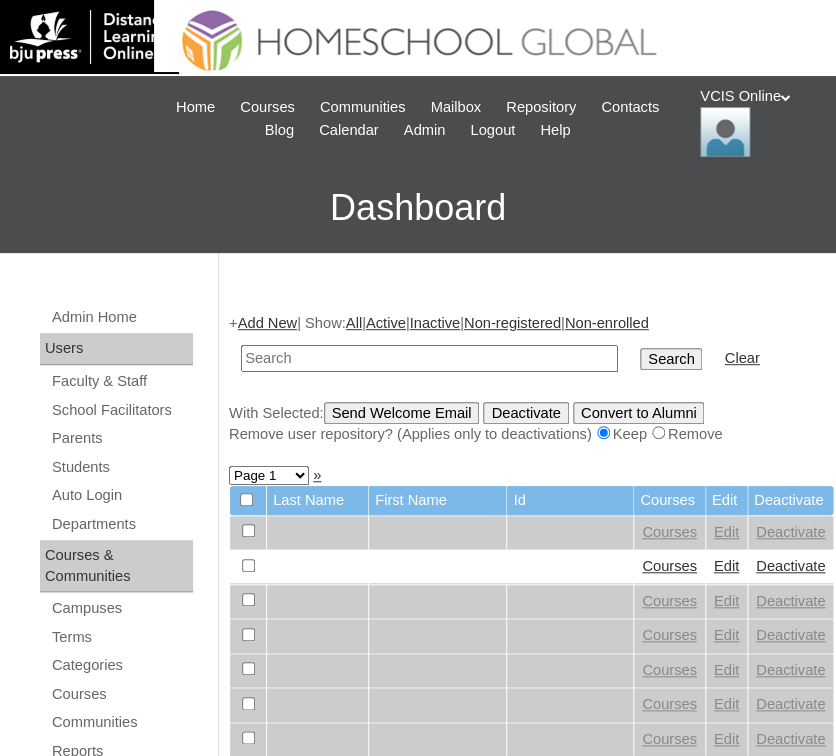 click on "Add New" at bounding box center [267, 323] 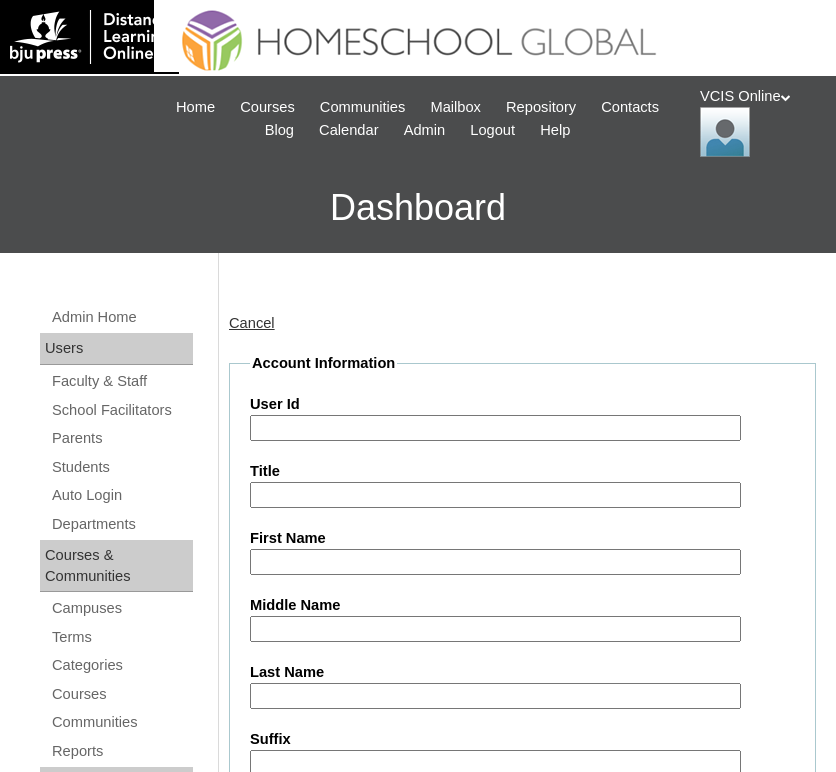 scroll, scrollTop: 0, scrollLeft: 0, axis: both 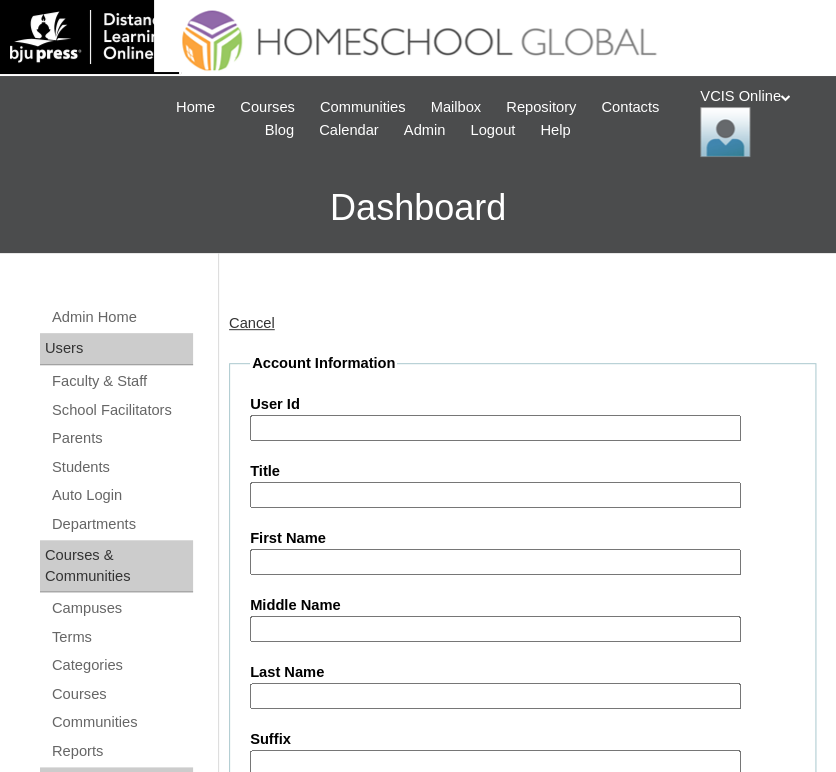 click on "User Id" at bounding box center [495, 428] 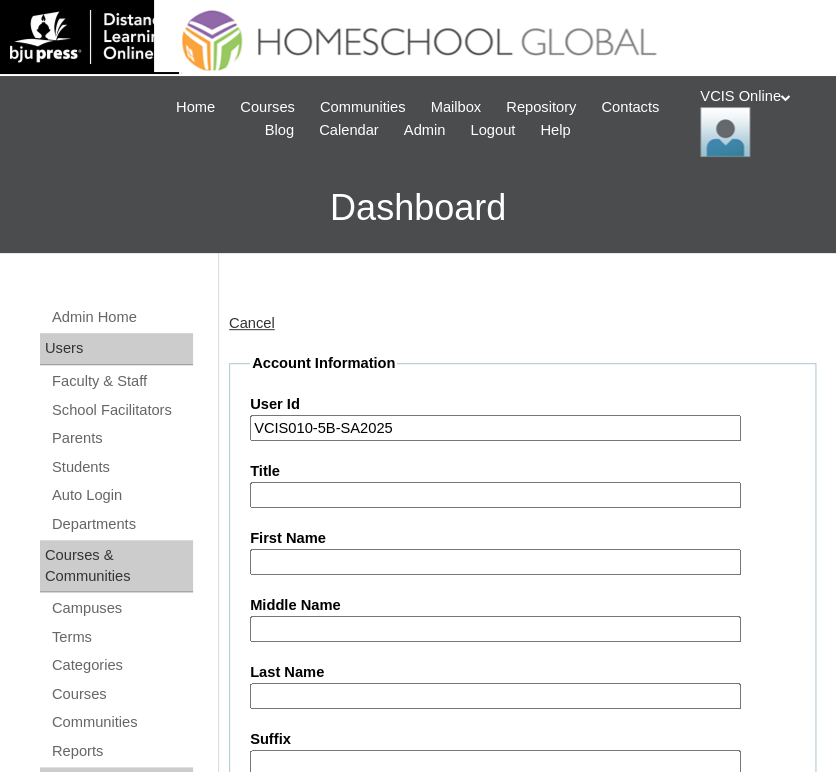 type on "VCIS010-5B-SA2025" 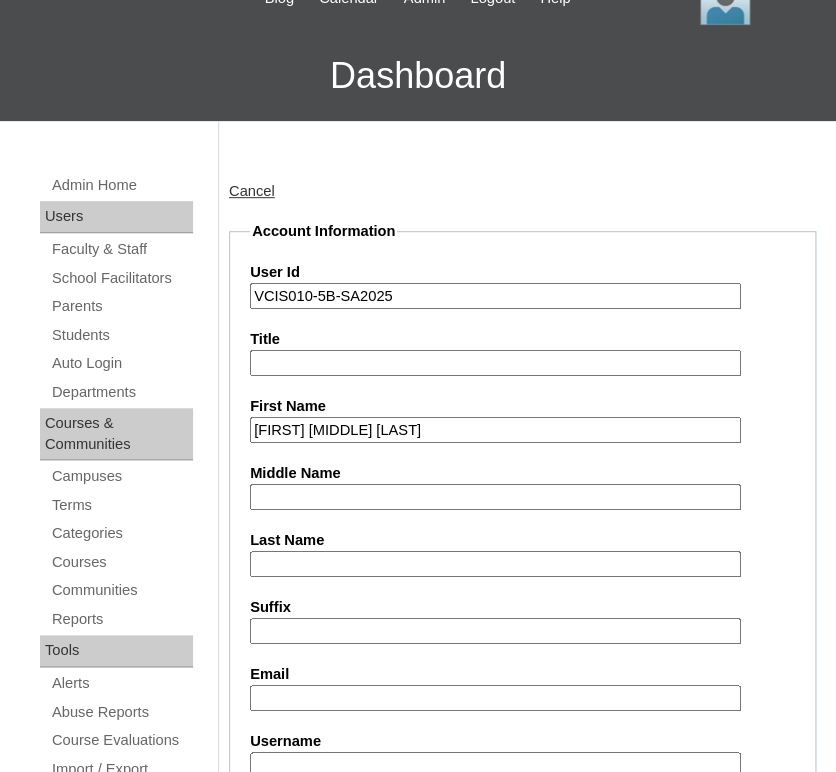 scroll, scrollTop: 133, scrollLeft: 0, axis: vertical 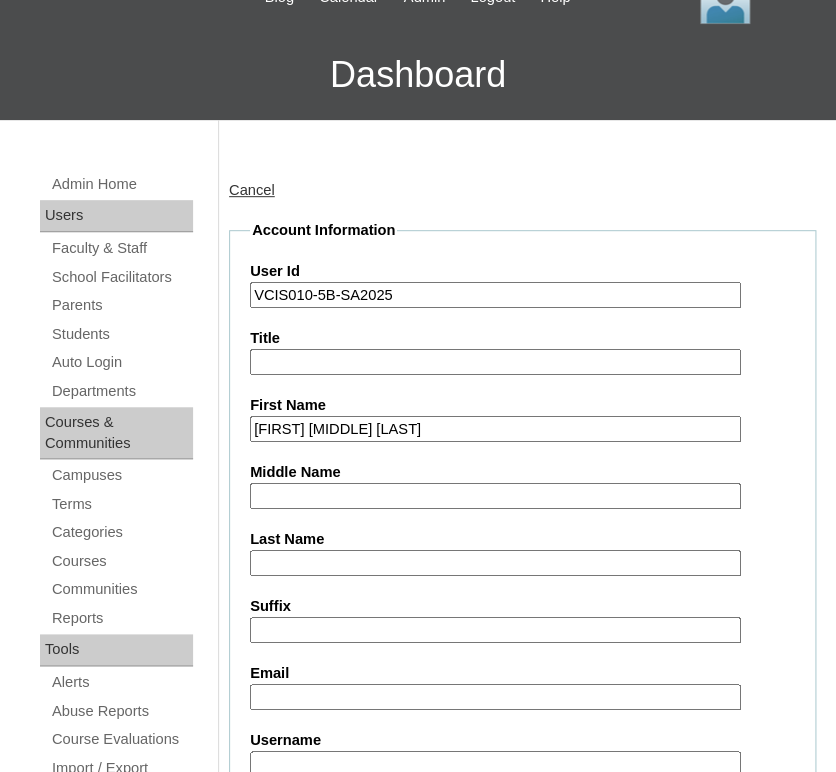 type on "[FIRST] [MIDDLE] [LAST]" 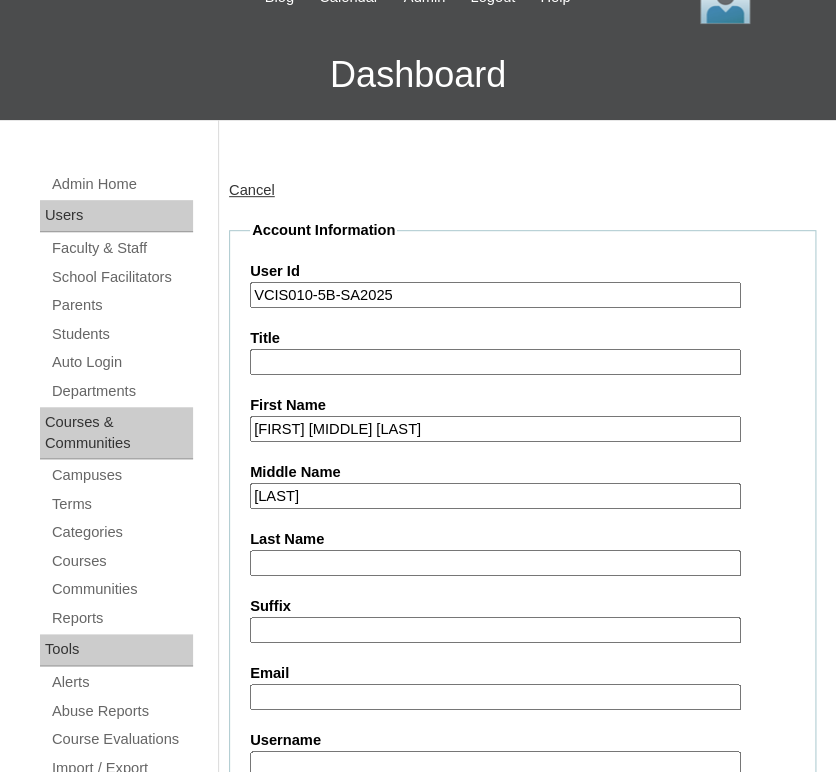 type on "[LAST]" 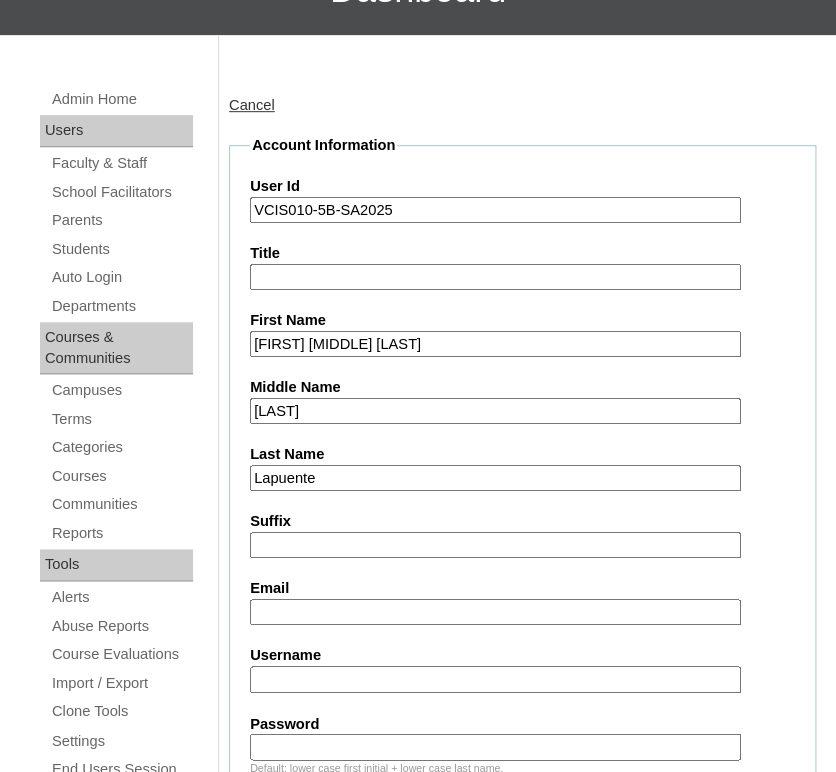scroll, scrollTop: 217, scrollLeft: 0, axis: vertical 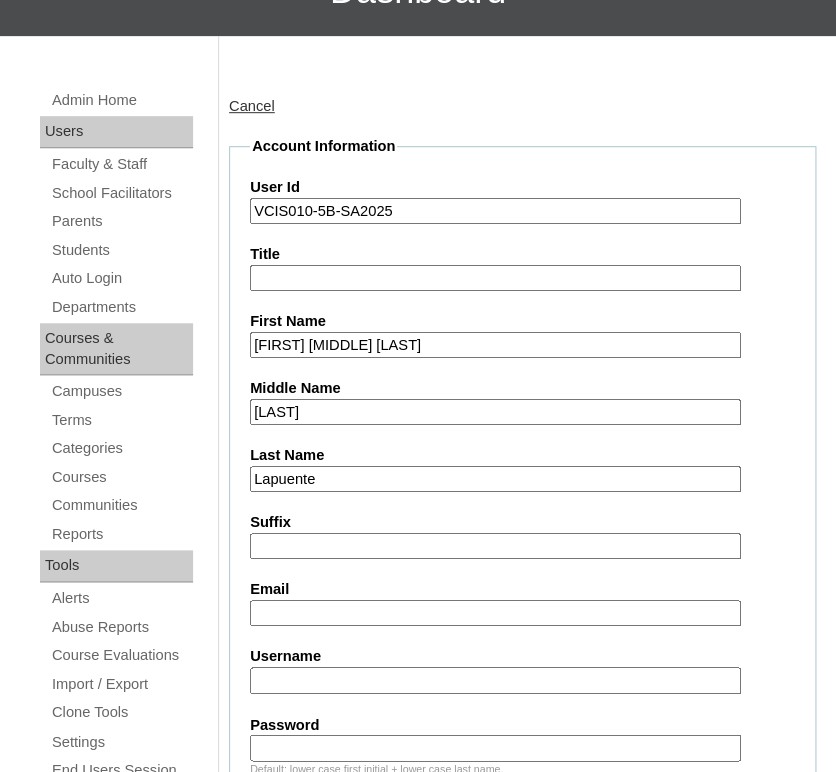 click on "Lapuente" at bounding box center [495, 479] 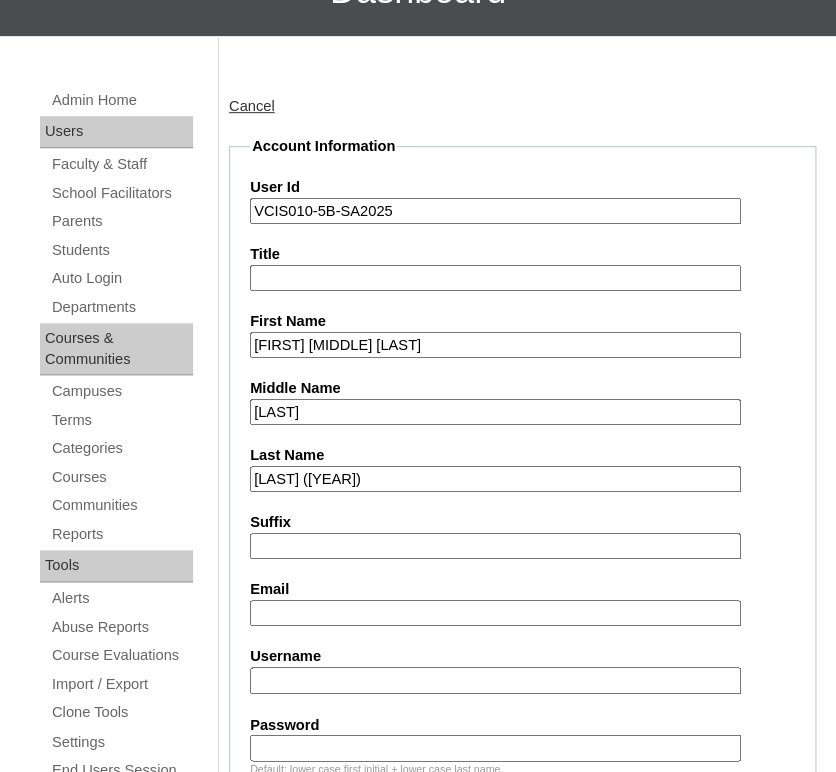 click on "John Doe" at bounding box center (495, 479) 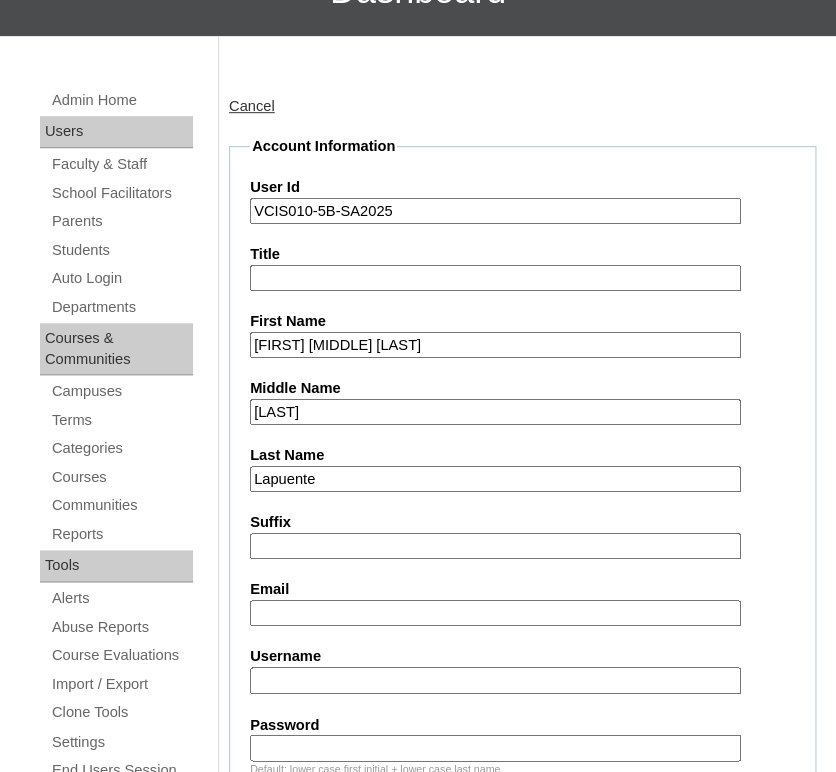type on "John Doe" 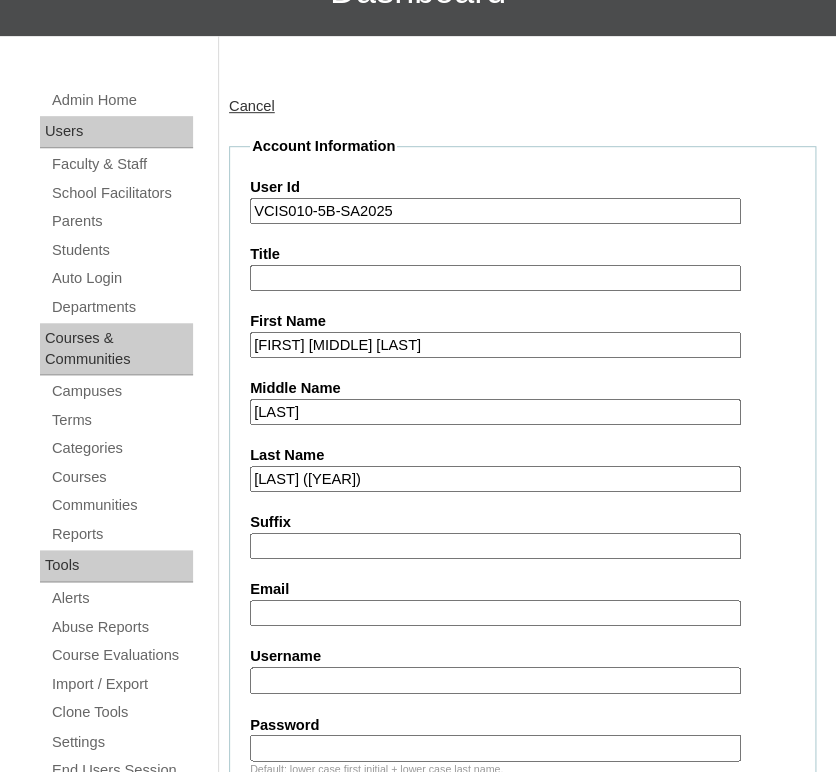 click on "Email" at bounding box center (495, 613) 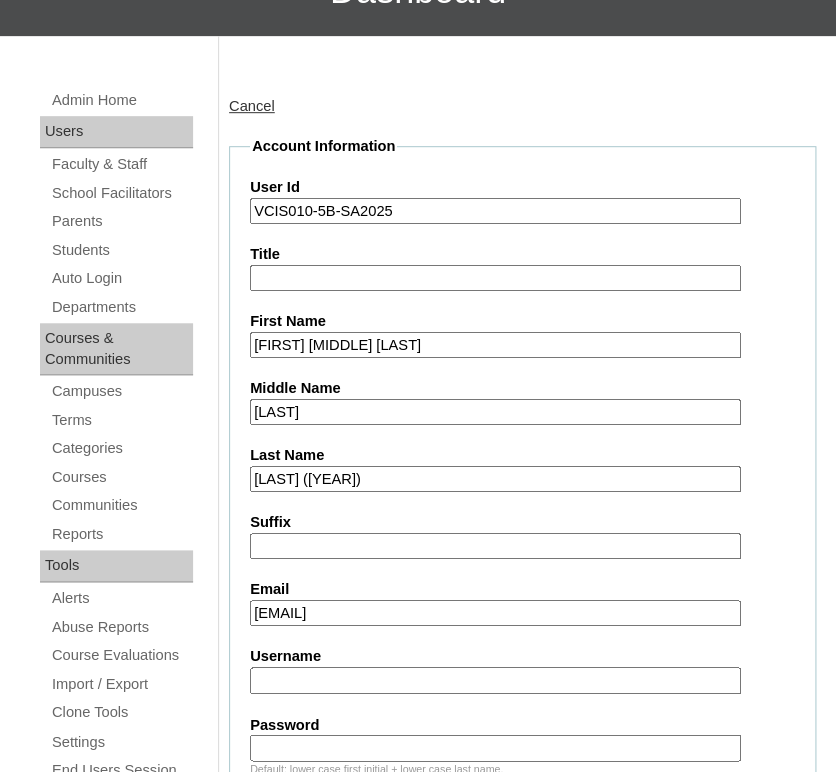 scroll, scrollTop: 371, scrollLeft: 0, axis: vertical 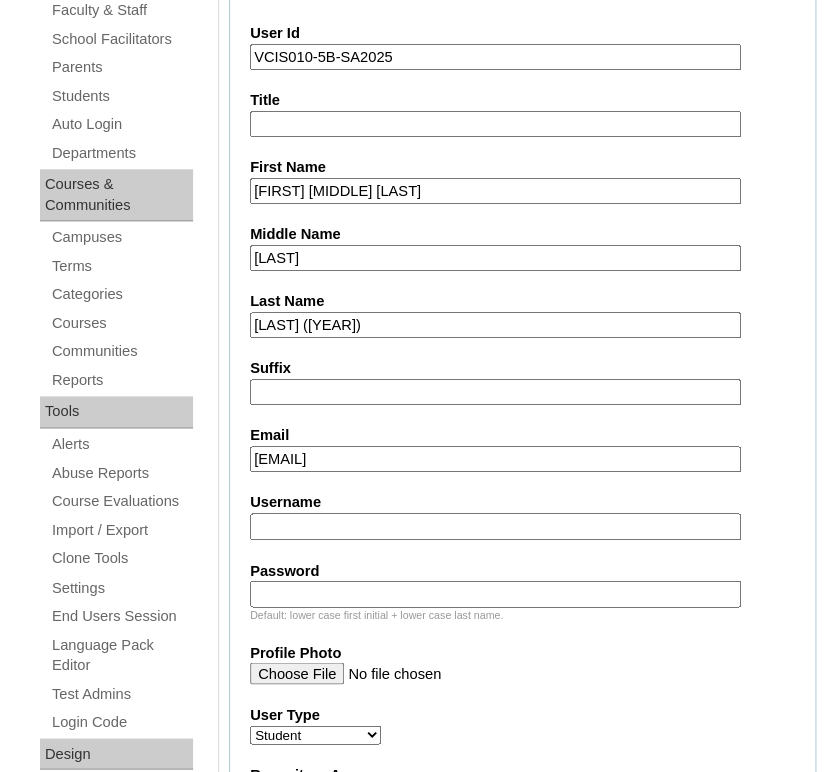 type on "ljlapuente.student@vcis.edu.ph" 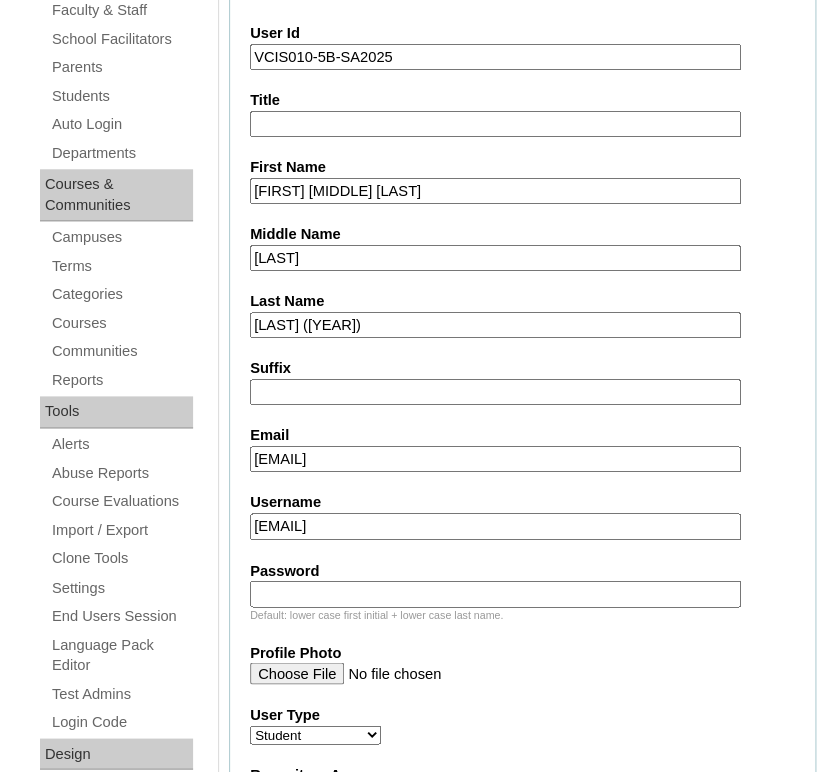 type on "larry.lapuente2025" 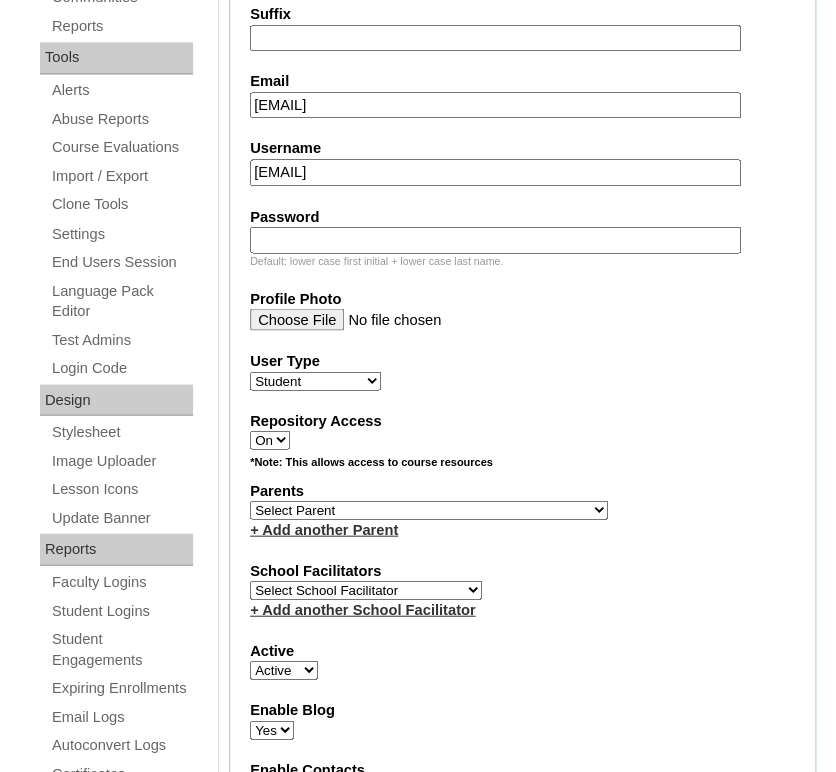 scroll, scrollTop: 741, scrollLeft: 0, axis: vertical 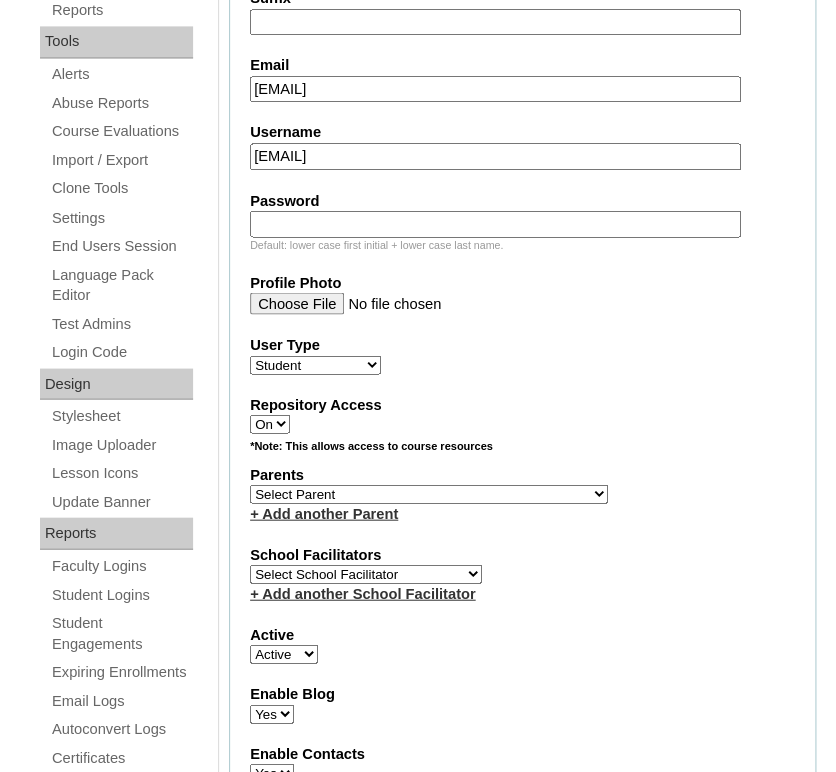 click on "Password" at bounding box center [495, 223] 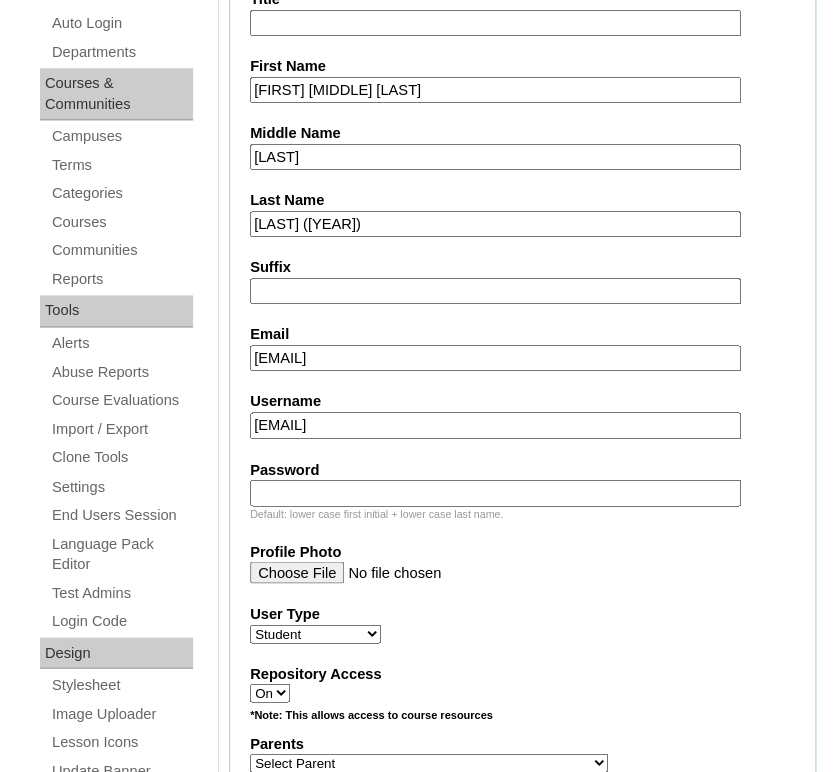 scroll, scrollTop: 471, scrollLeft: 0, axis: vertical 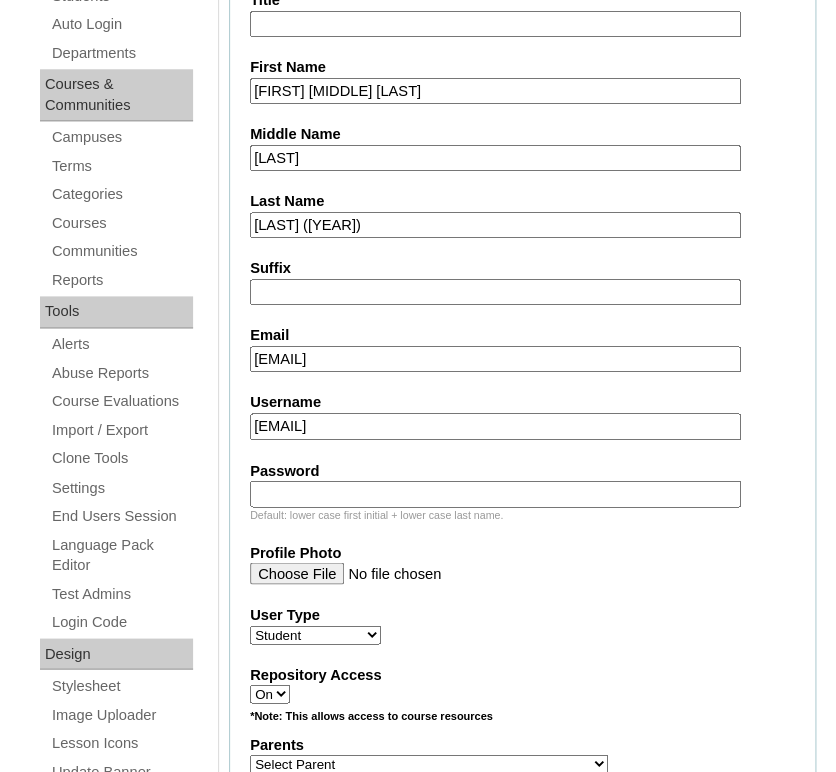 paste on "fghsHD" 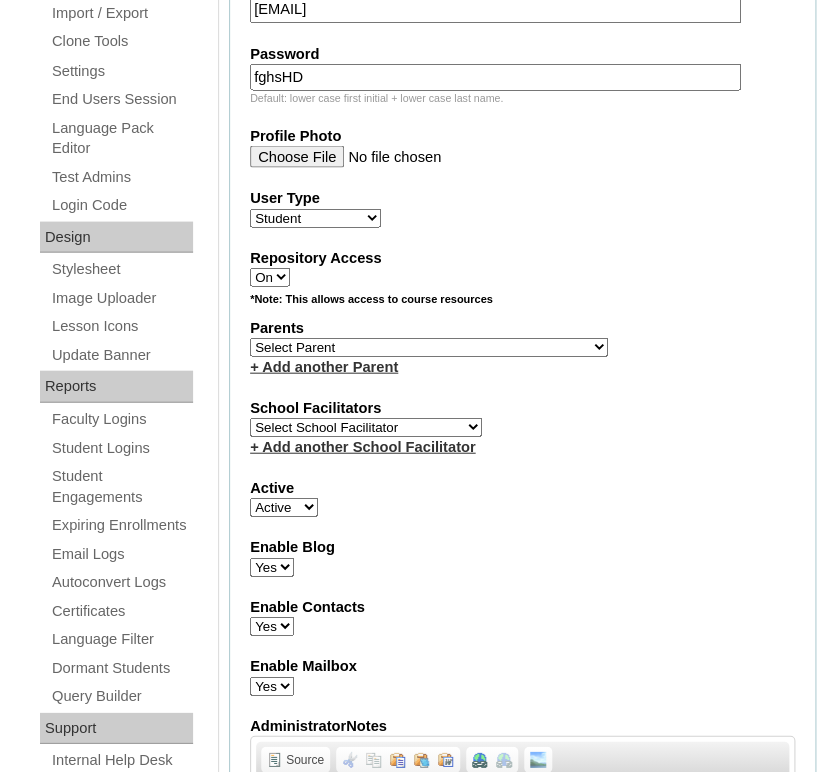 scroll, scrollTop: 889, scrollLeft: 0, axis: vertical 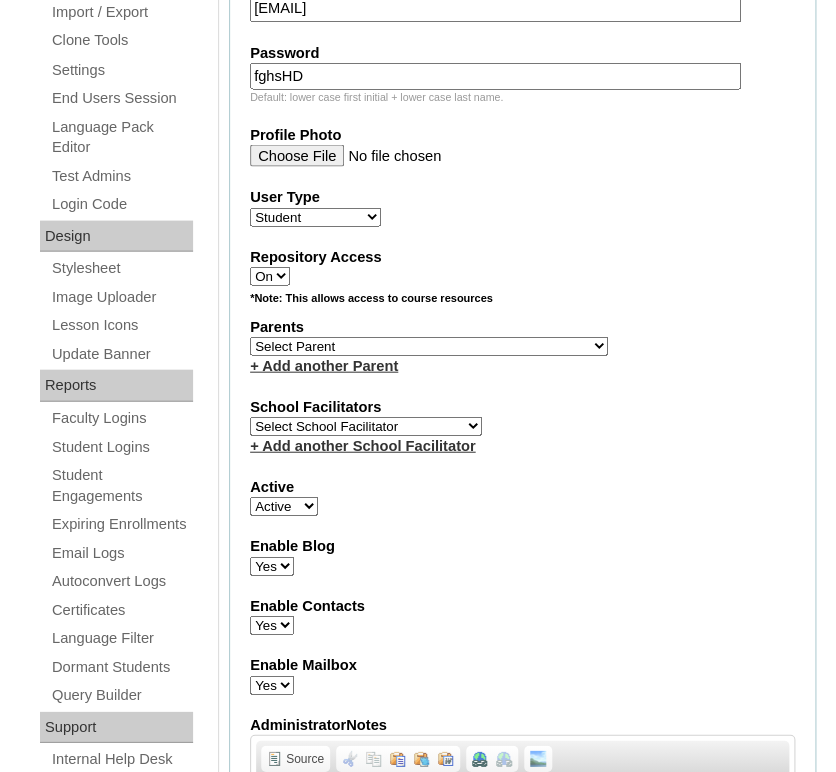 type on "fghsHD" 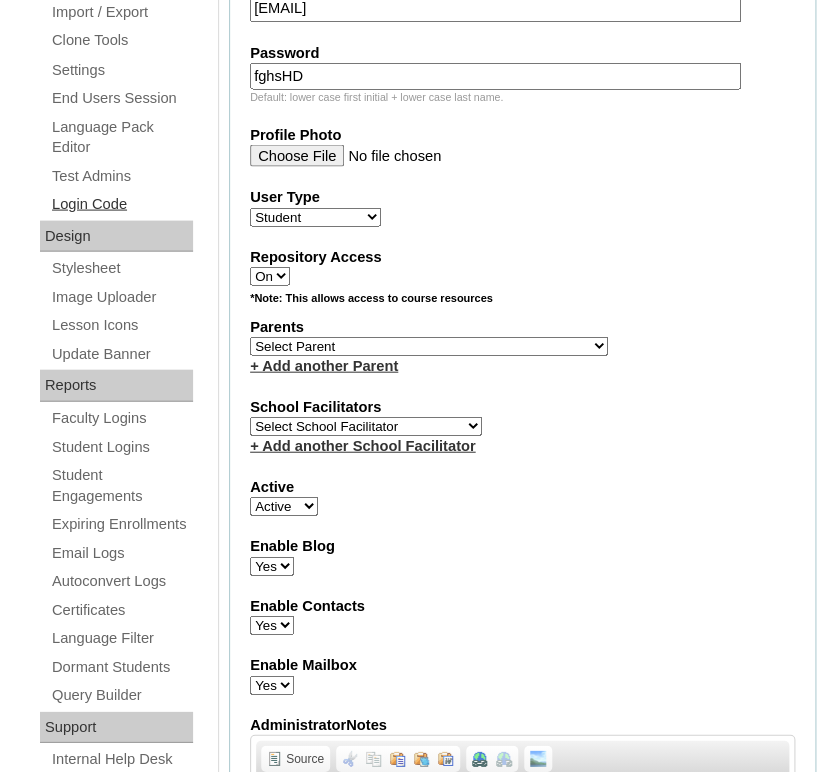 select on "42803" 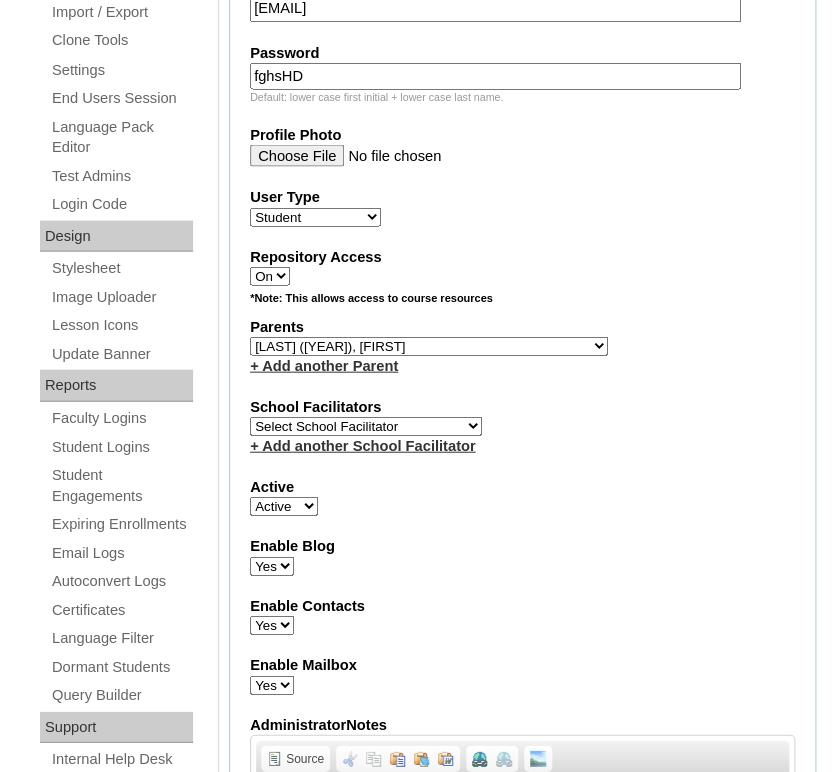 click on "Select School Facilitator
Norman Añain
Ruffa Abadijas
Mary Abella
Gloryfe Abion
Ariel Micah Albuero
Ariel Albuero OLD
KC Arciaga
Denise Ayado
Ruth Maye Bacani
May Bautista
Zaida Belbar
Daniella Benitez
Marielle Bermas
Jamie Ann Bleza
Mark Christian Braganza
Anj Brequillo
Melody Broqueza
Ruth Catherine Caña
Kit Cachuela
Jethro Francis Cagas
Camille Canlas
Mescel Capoquian
Mitchelle Carlos
Rose Castillo
Paula Mae Catalan
Jeremy Ann Catunao
Charlene Mae Chiong
Cla Chua
Cyrene Chua
Joshua Cobilla
Clarissa Joy Colimbino
Alvin Cruz
Ma. Katrina Helena Dabu
Krizle Fidelis De Vera
Henrick Jess Del Mundo
Precious Haziel Del Rosario
Reyna Lou Dela Pasion
Ritchel Densing
Alex Diaz
Alexandra Diaz
Alexandra Diaz
Patricia Diomampo-Co
Therese Margaurite Domingo
dontuse dontuse
Charrise Encina
VCIS TEACHER ENGLISH 5678
Chiaralyn Escamillas
Princess  Farrales
Kaye Felipe
Lery Garcia
Carmina Generalao
Racel Gonzales" at bounding box center (366, 425) 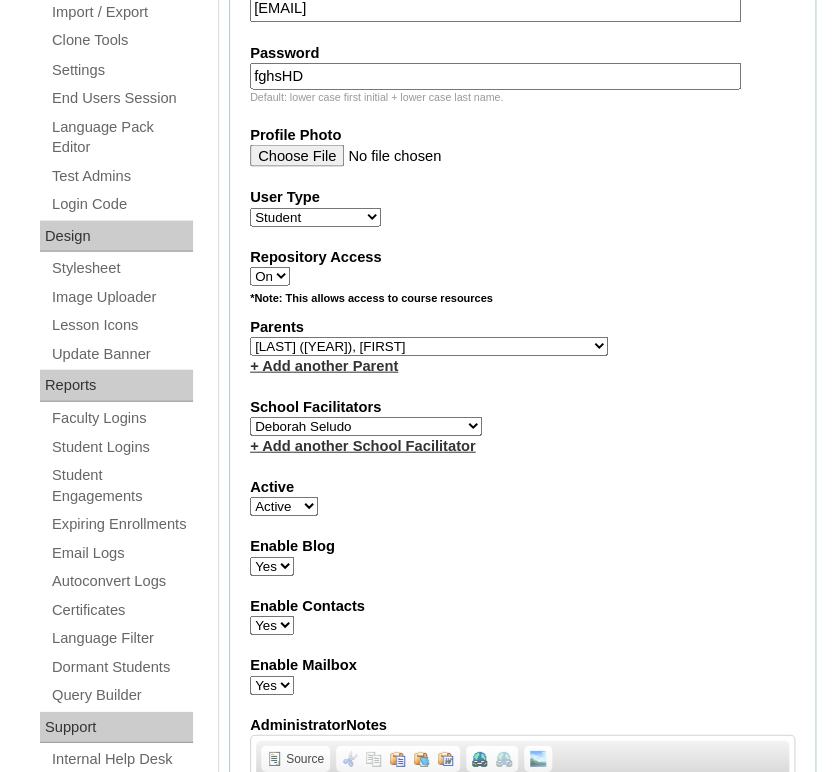 click on "Select School Facilitator
Norman Añain
Ruffa Abadijas
Mary Abella
Gloryfe Abion
Ariel Micah Albuero
Ariel Albuero OLD
KC Arciaga
Denise Ayado
Ruth Maye Bacani
May Bautista
Zaida Belbar
Daniella Benitez
Marielle Bermas
Jamie Ann Bleza
Mark Christian Braganza
Anj Brequillo
Melody Broqueza
Ruth Catherine Caña
Kit Cachuela
Jethro Francis Cagas
Camille Canlas
Mescel Capoquian
Mitchelle Carlos
Rose Castillo
Paula Mae Catalan
Jeremy Ann Catunao
Charlene Mae Chiong
Cla Chua
Cyrene Chua
Joshua Cobilla
Clarissa Joy Colimbino
Alvin Cruz
Ma. Katrina Helena Dabu
Krizle Fidelis De Vera
Henrick Jess Del Mundo
Precious Haziel Del Rosario
Reyna Lou Dela Pasion
Ritchel Densing
Alex Diaz
Alexandra Diaz
Alexandra Diaz
Patricia Diomampo-Co
Therese Margaurite Domingo
dontuse dontuse
Charrise Encina
VCIS TEACHER ENGLISH 5678
Chiaralyn Escamillas
Princess  Farrales
Kaye Felipe
Lery Garcia
Carmina Generalao
Racel Gonzales" at bounding box center (366, 425) 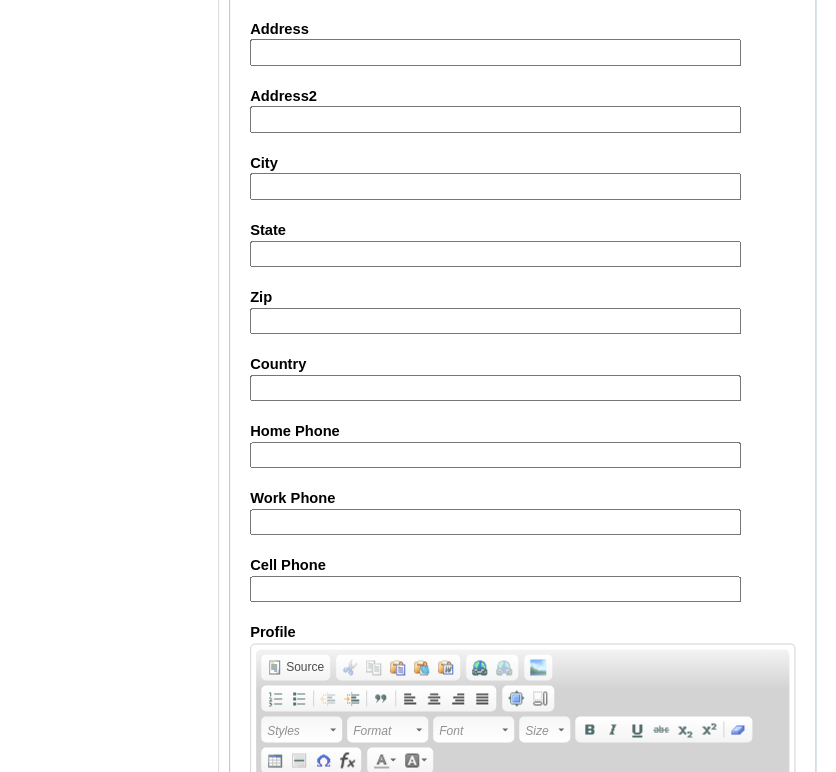 scroll, scrollTop: 2096, scrollLeft: 0, axis: vertical 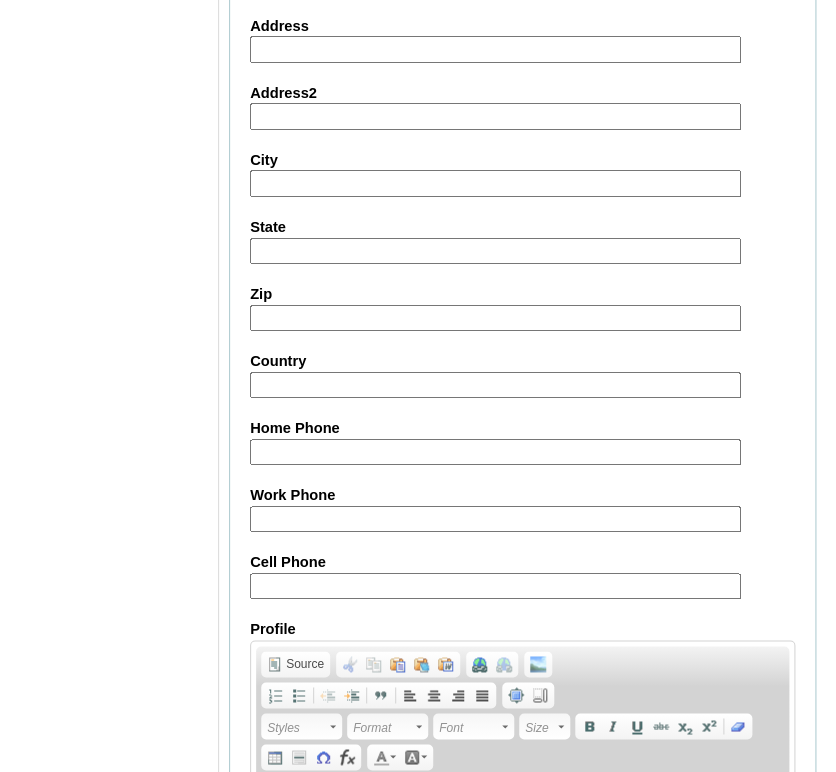 click on "Cell Phone" at bounding box center (495, 586) 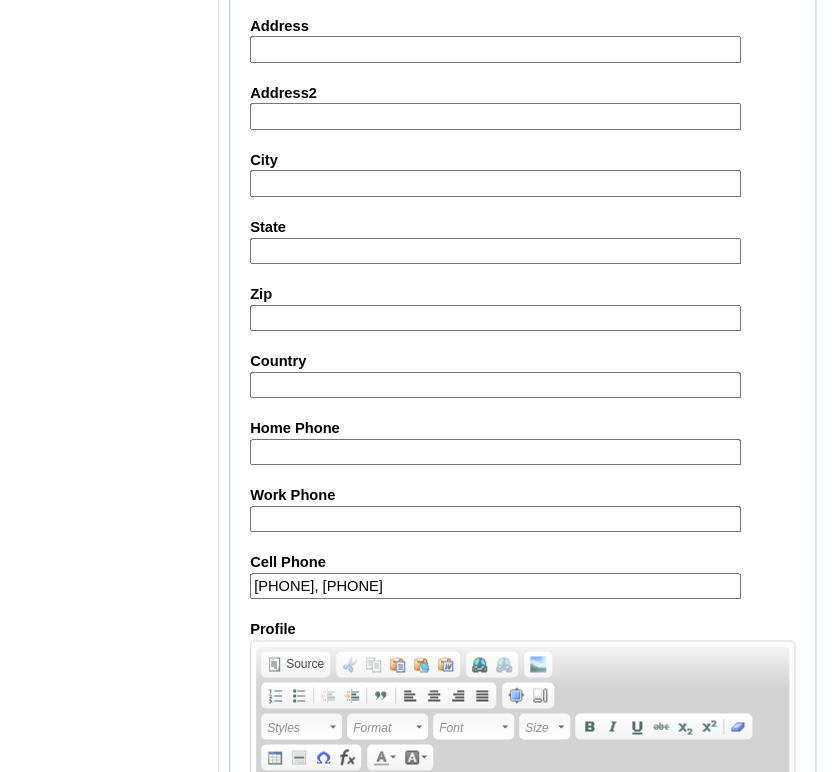 type on "[PHONE], [PHONE]" 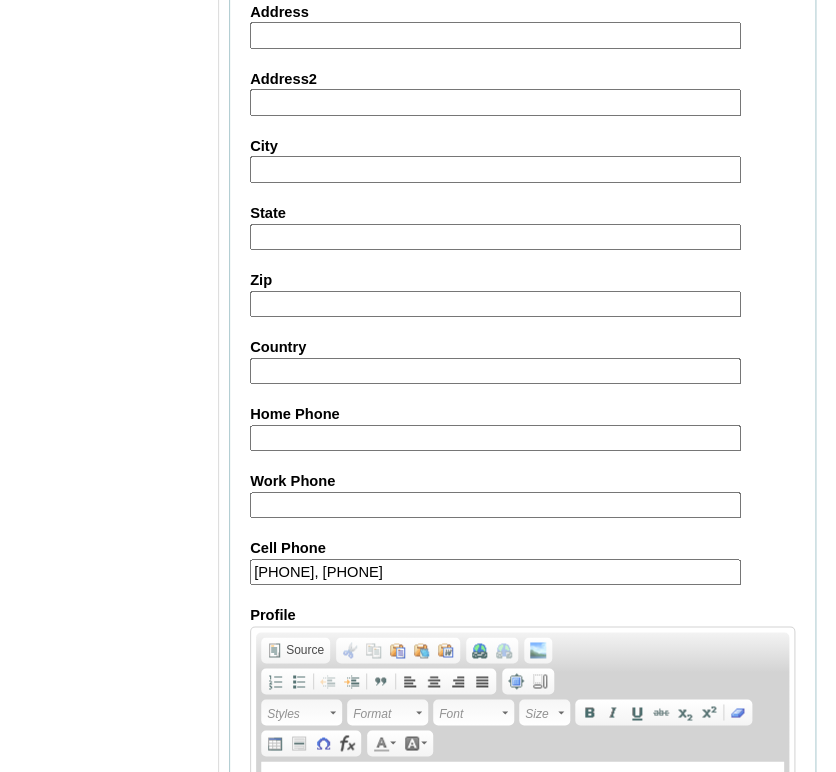 scroll, scrollTop: 2424, scrollLeft: 0, axis: vertical 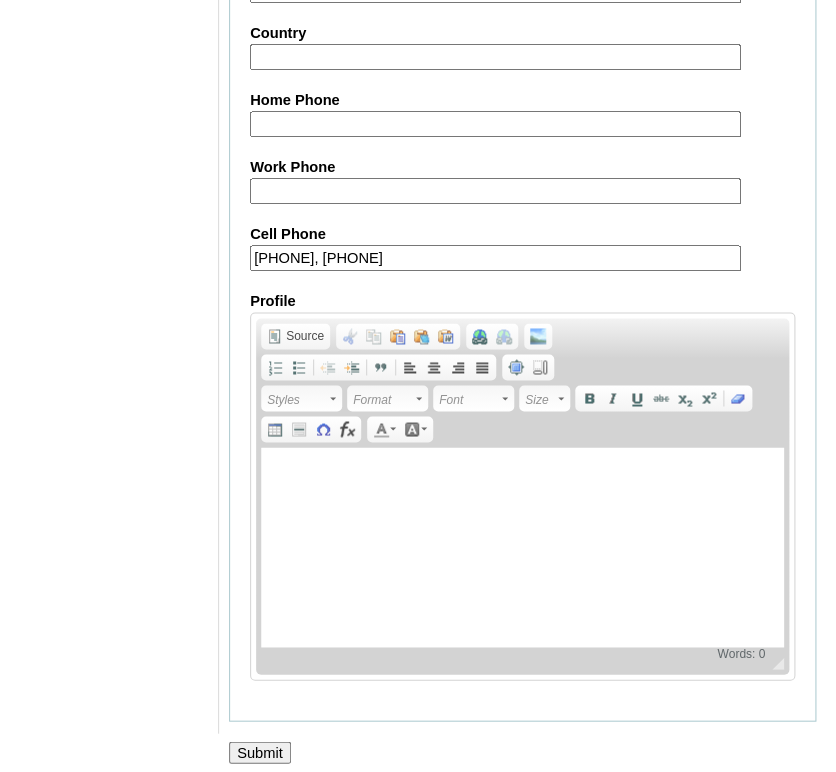 click on "Submit" at bounding box center (260, 752) 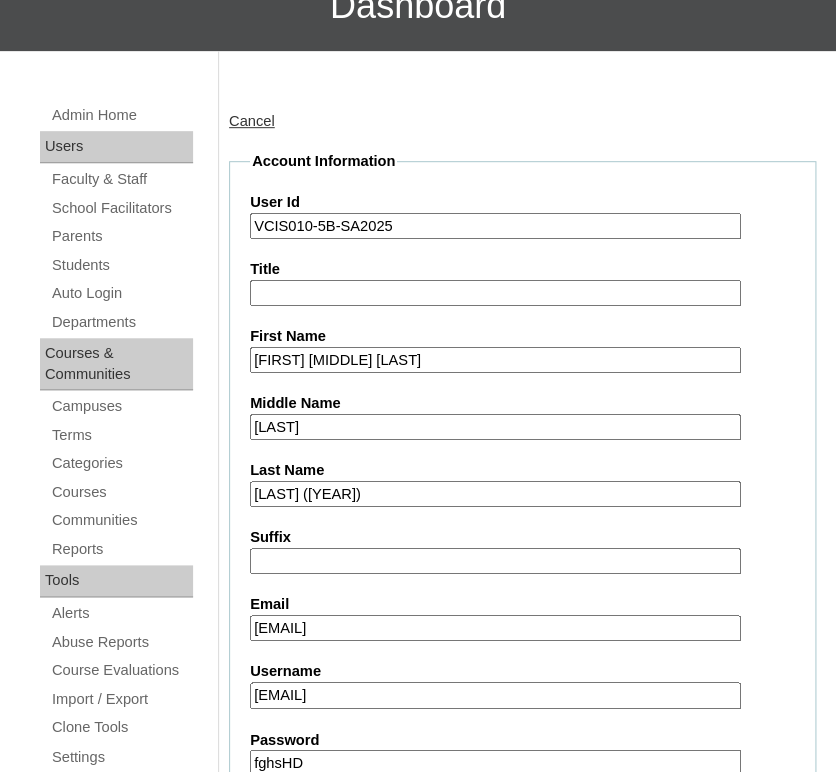 scroll, scrollTop: 0, scrollLeft: 0, axis: both 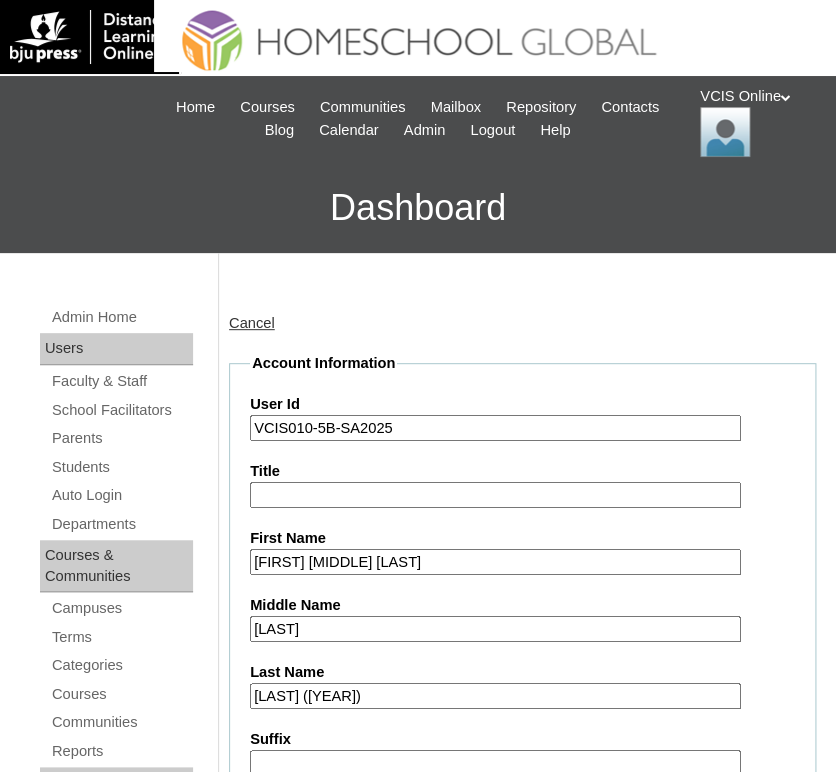 click on "VCIS010-5B-SA2025" at bounding box center [495, 428] 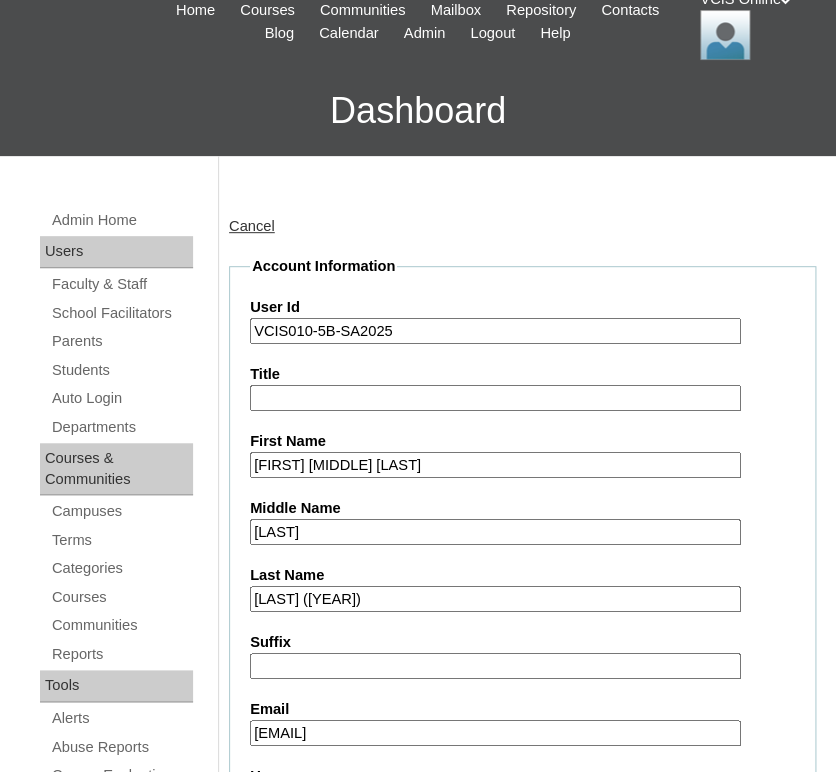 scroll, scrollTop: 0, scrollLeft: 0, axis: both 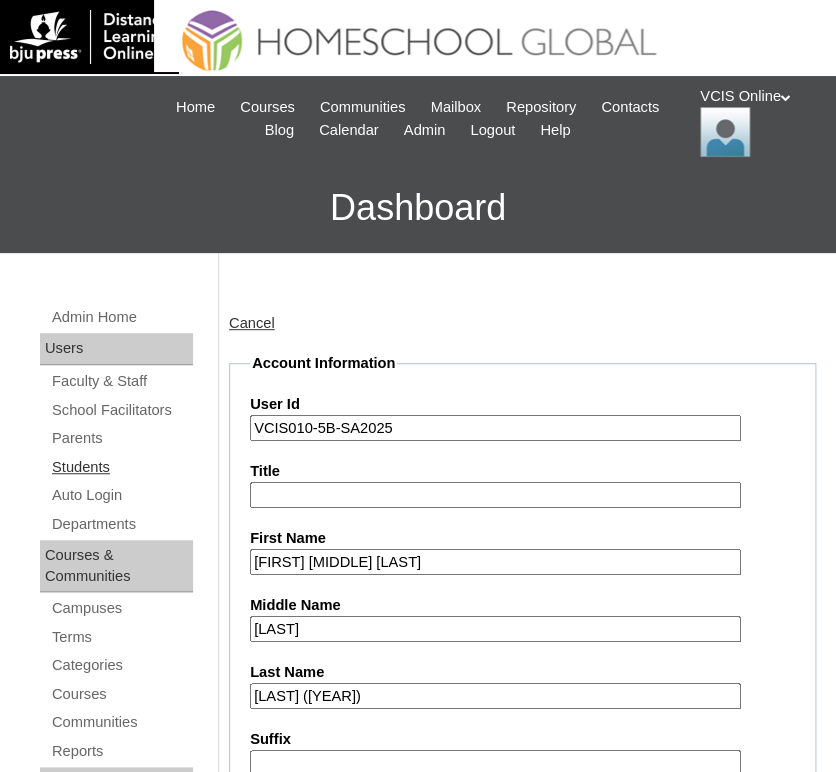 click on "Students" at bounding box center (121, 467) 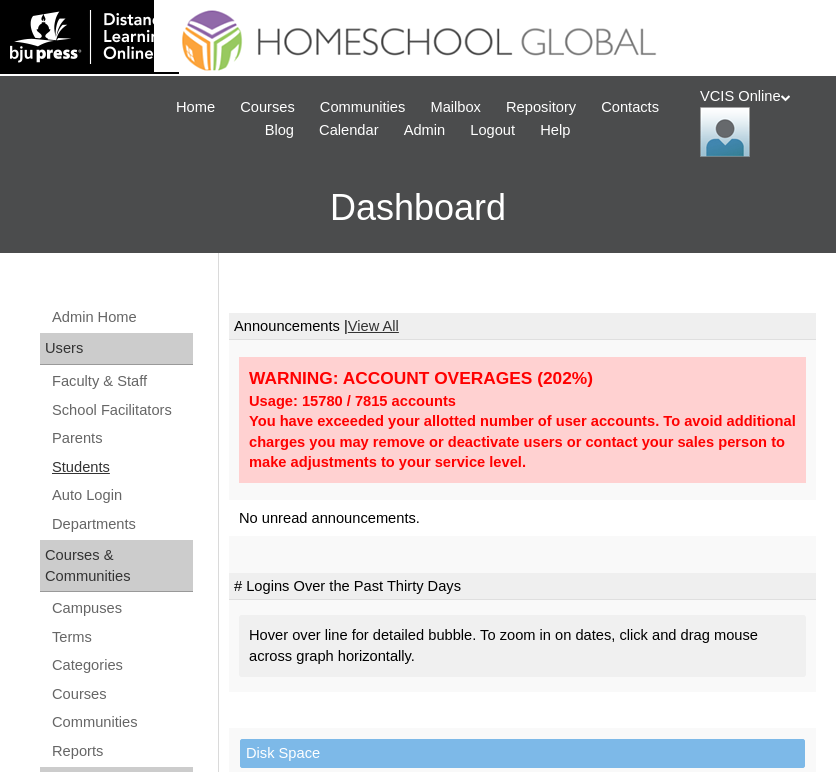 scroll, scrollTop: 0, scrollLeft: 0, axis: both 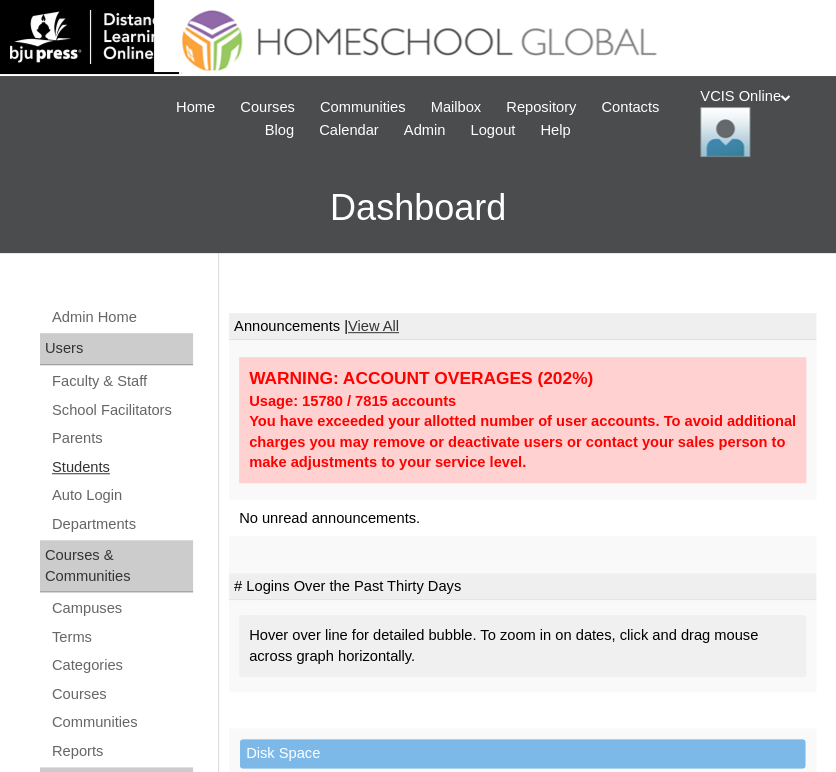 click on "Students" at bounding box center [121, 467] 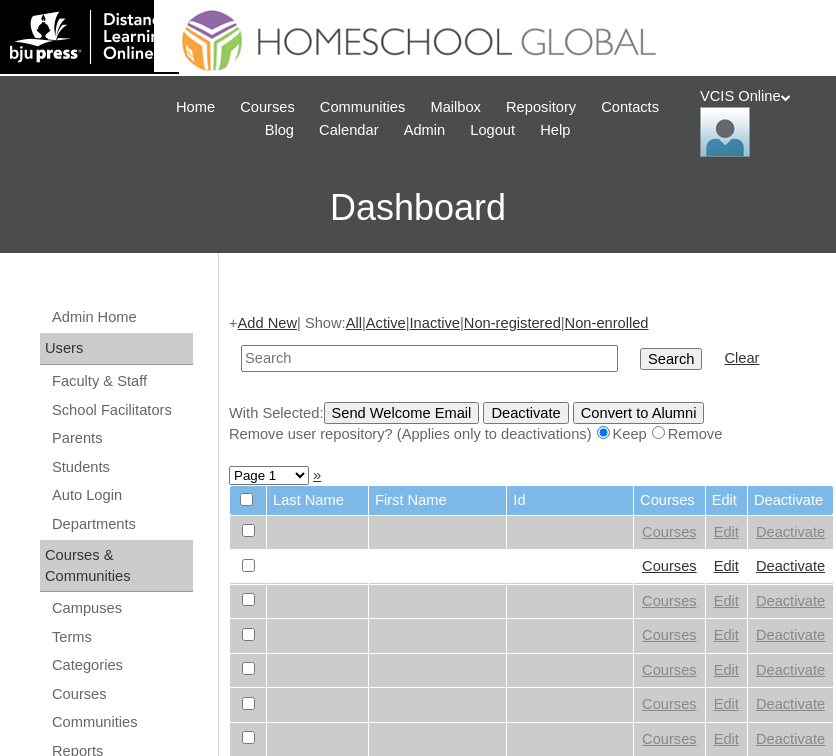 scroll, scrollTop: 0, scrollLeft: 0, axis: both 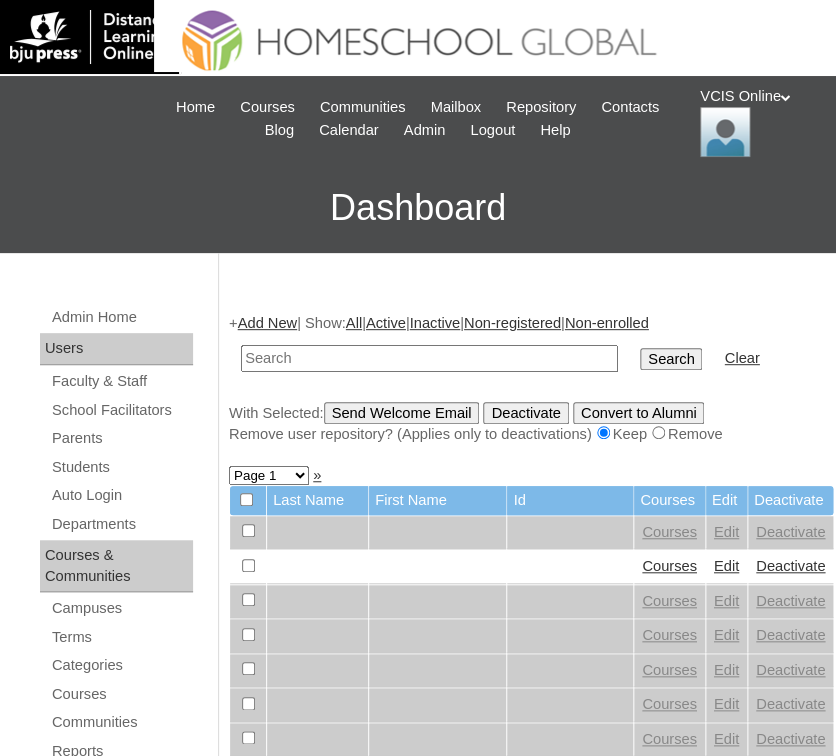 click at bounding box center (429, 358) 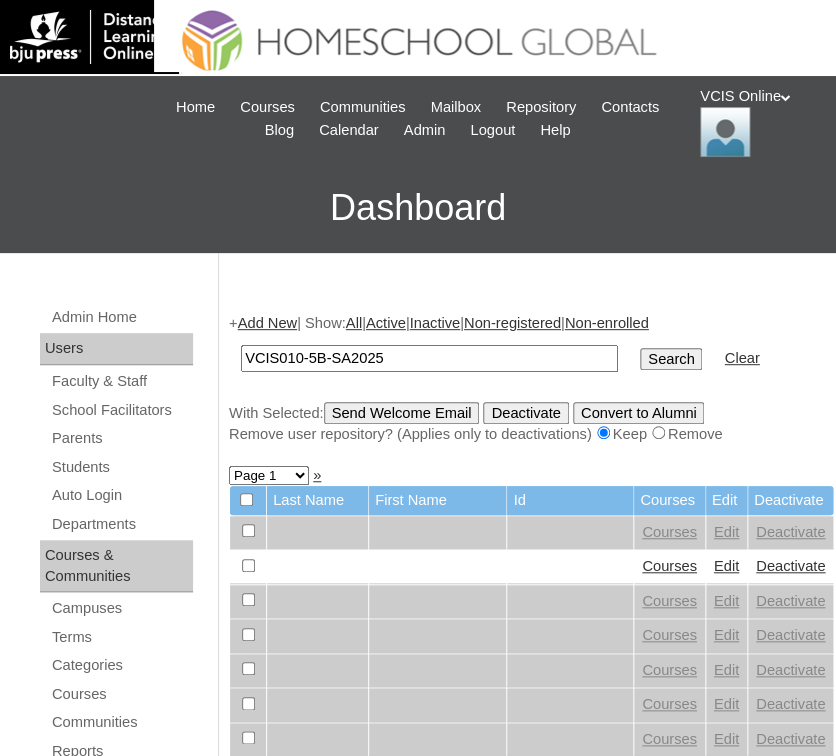 type on "VCIS010-5B-SA2025" 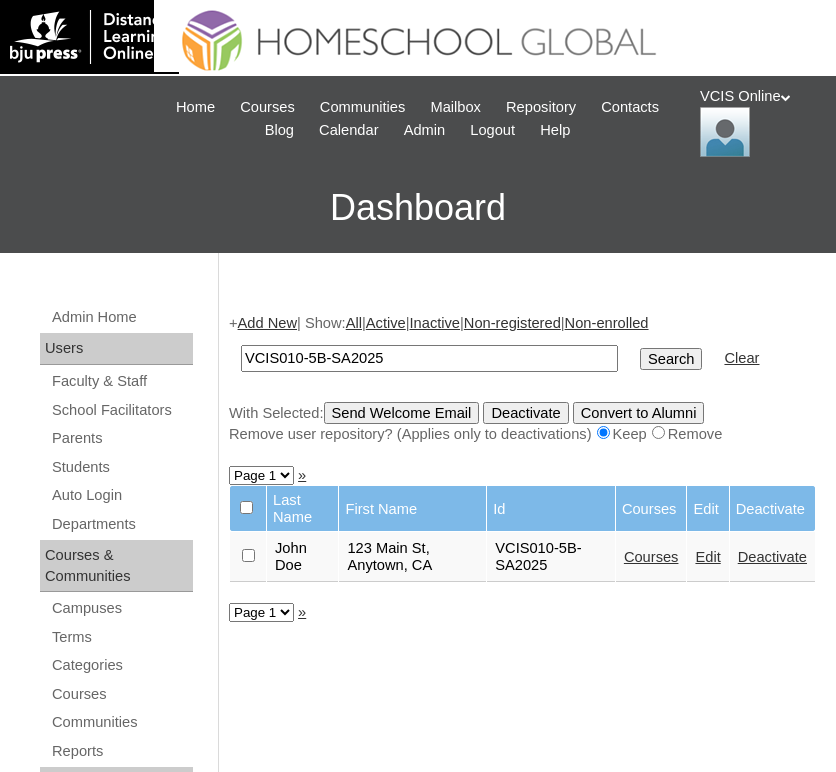 scroll, scrollTop: 0, scrollLeft: 0, axis: both 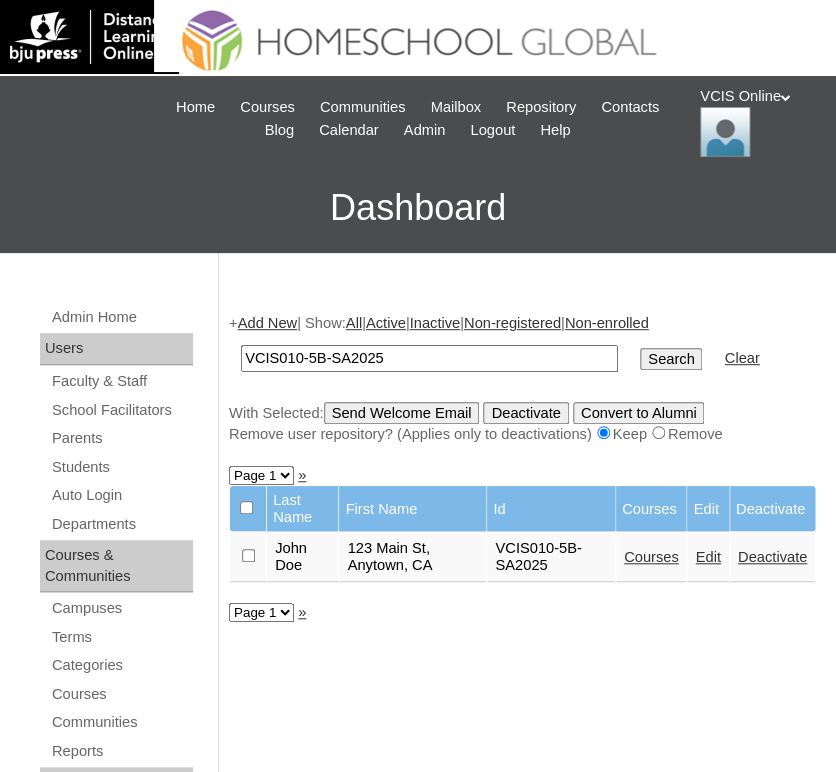 click on "Edit" at bounding box center [707, 557] 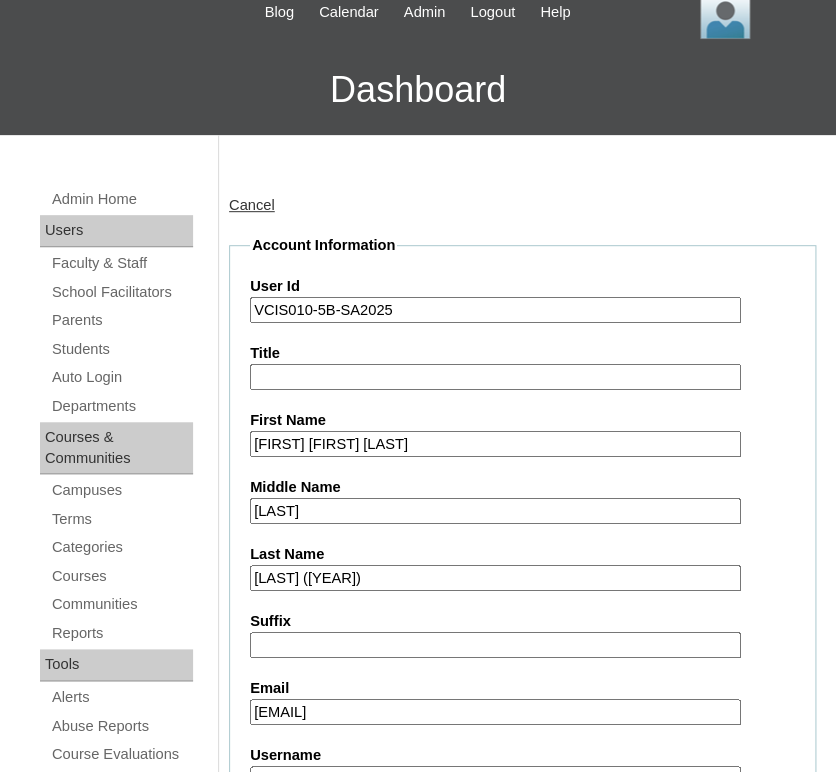 scroll, scrollTop: 0, scrollLeft: 0, axis: both 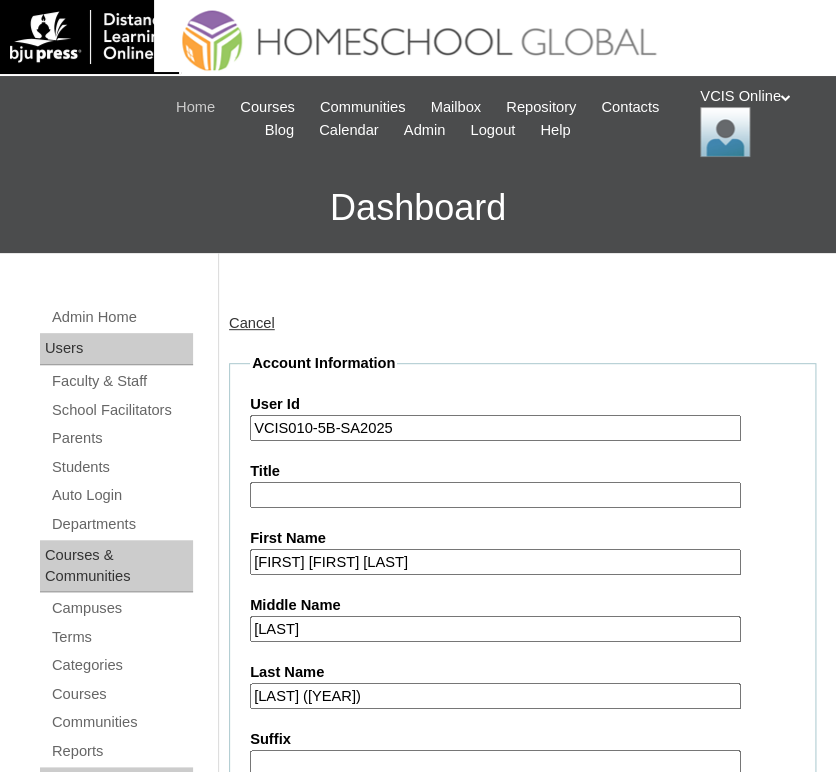 click on "Home" at bounding box center (195, 107) 